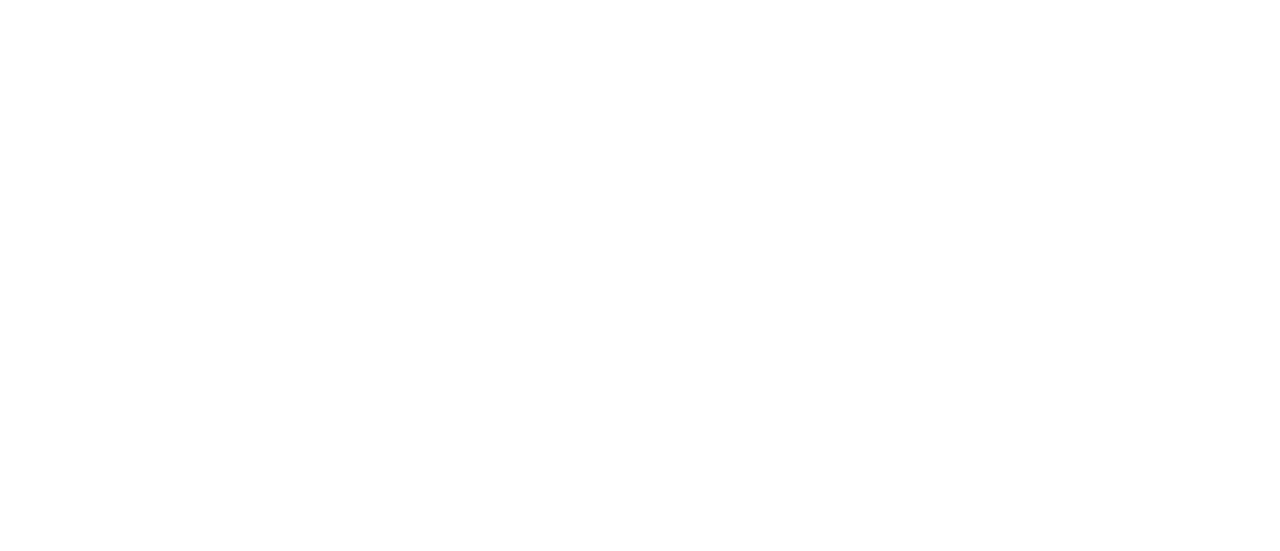 scroll, scrollTop: 0, scrollLeft: 0, axis: both 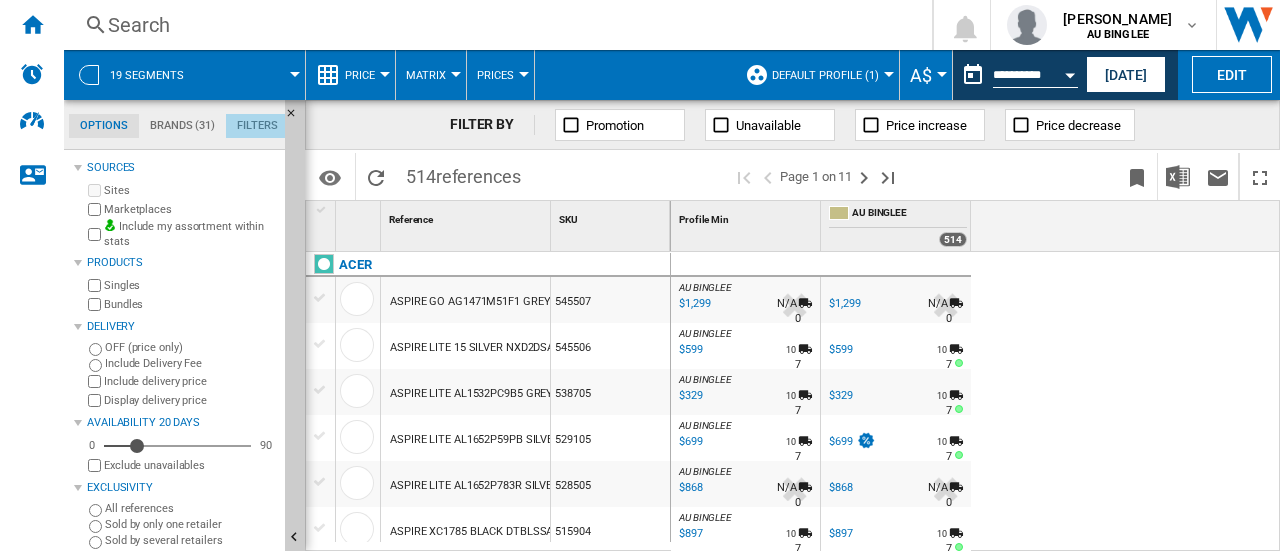 click on "Filters" 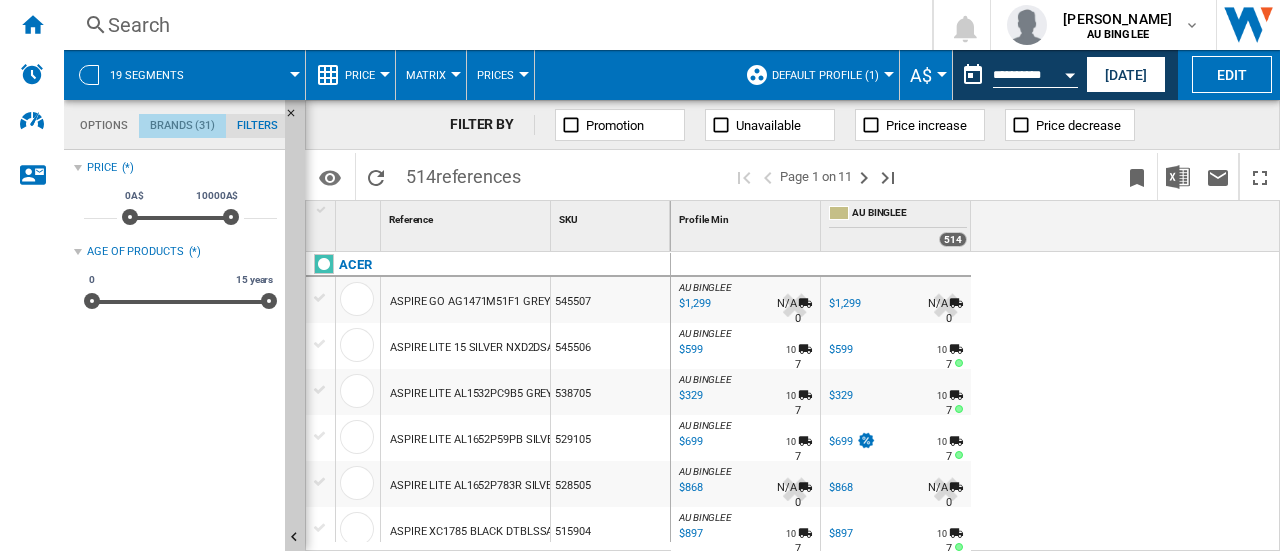 click on "Brands (31)" 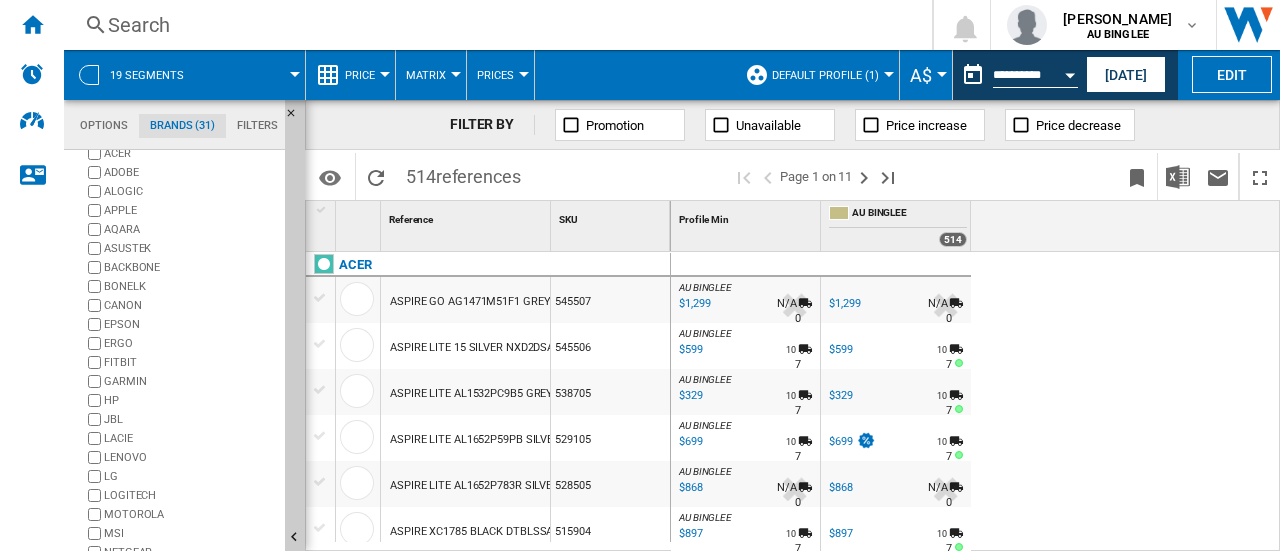scroll, scrollTop: 55, scrollLeft: 0, axis: vertical 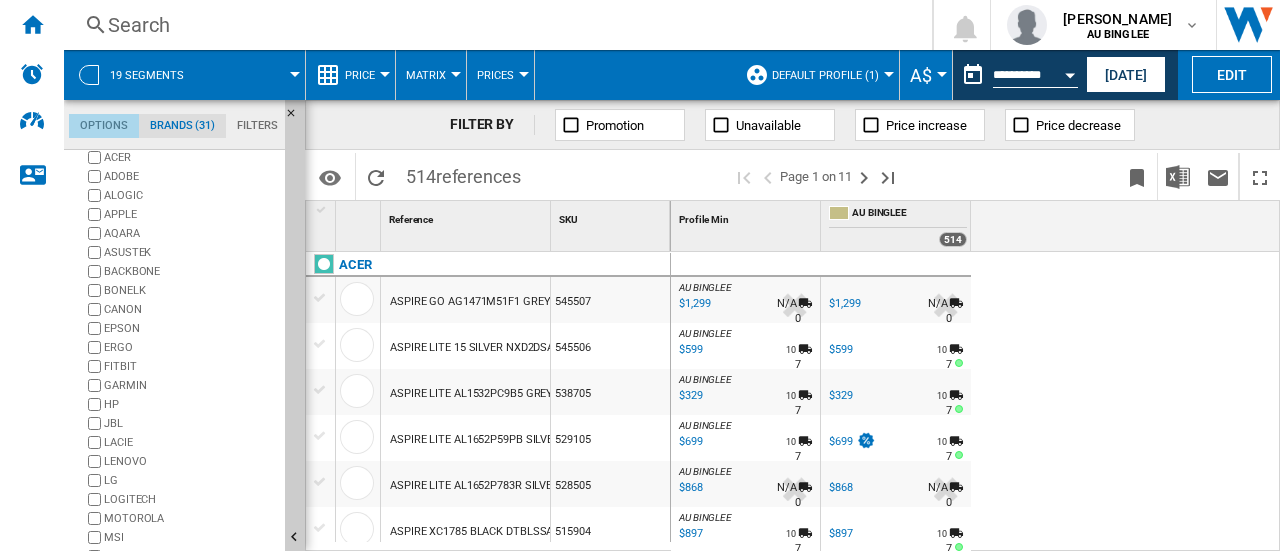 click on "Options" 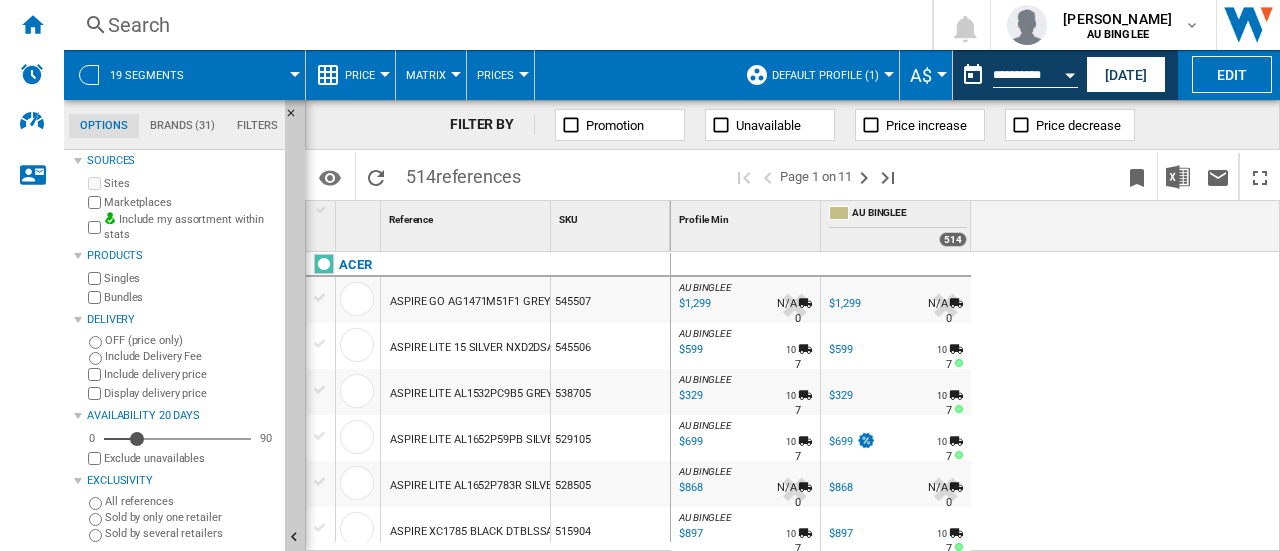 scroll, scrollTop: 0, scrollLeft: 0, axis: both 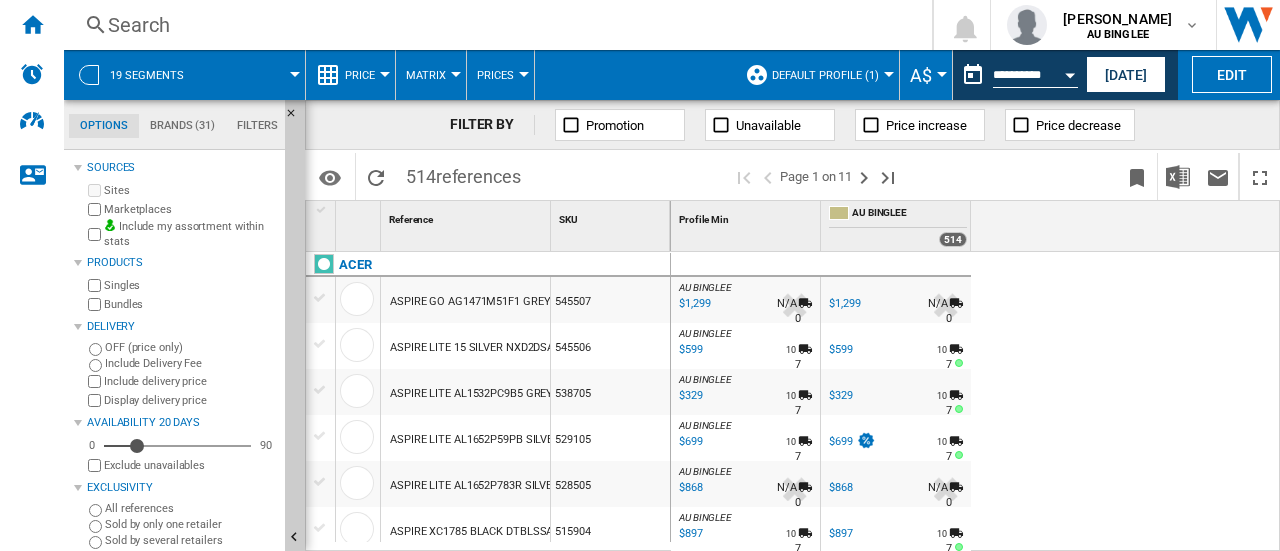 click on "Matrix" at bounding box center [431, 75] 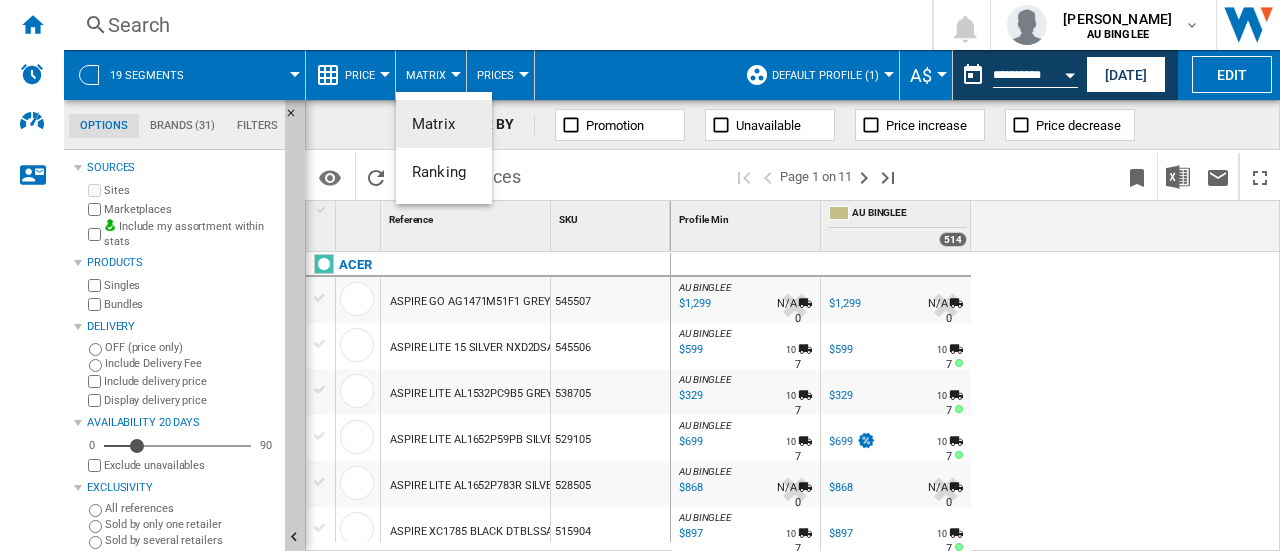 click at bounding box center (640, 275) 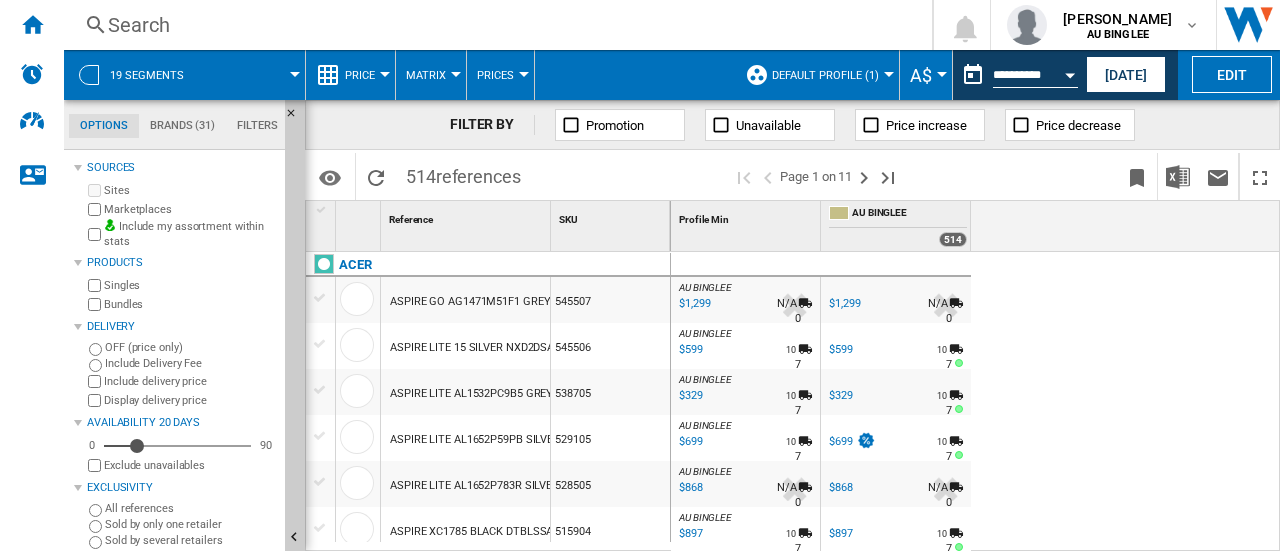 click on "Prices" at bounding box center (495, 75) 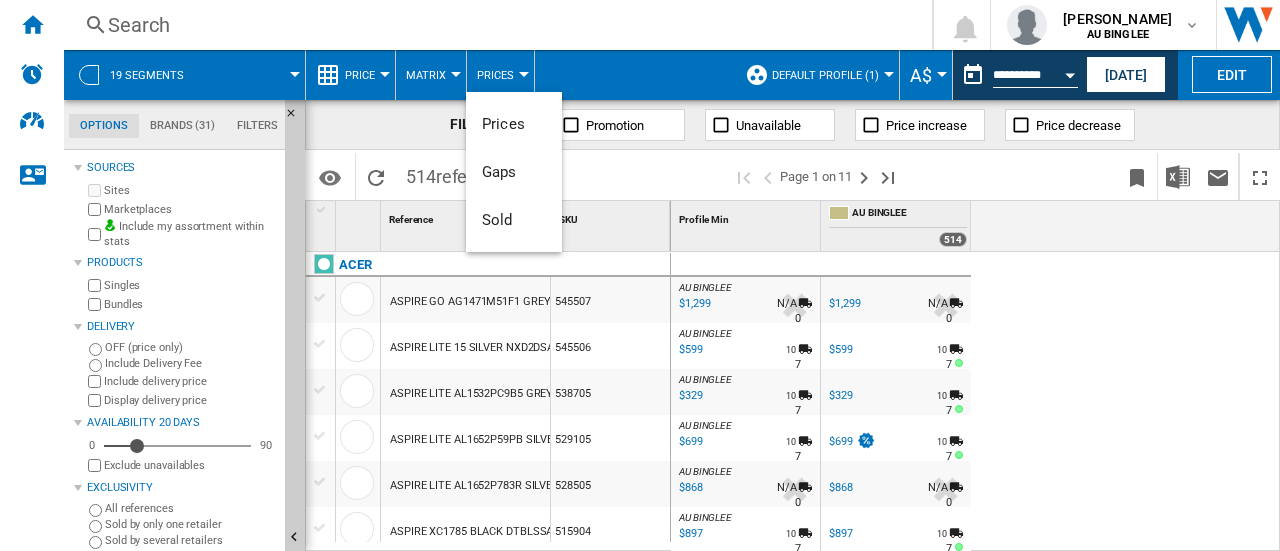 click at bounding box center (640, 275) 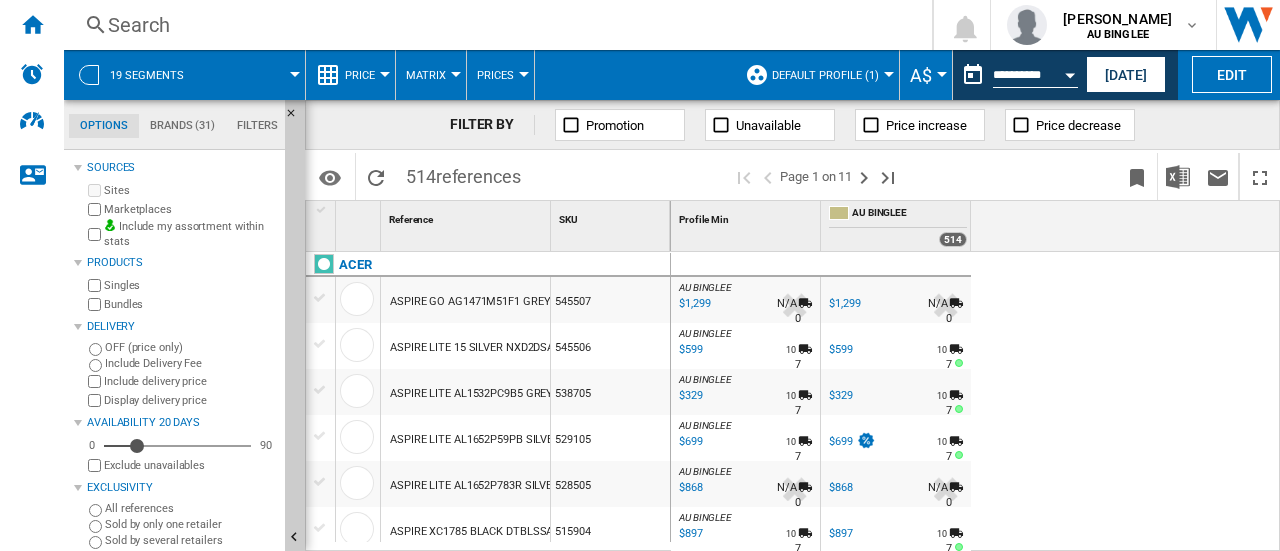 click at bounding box center [253, 75] 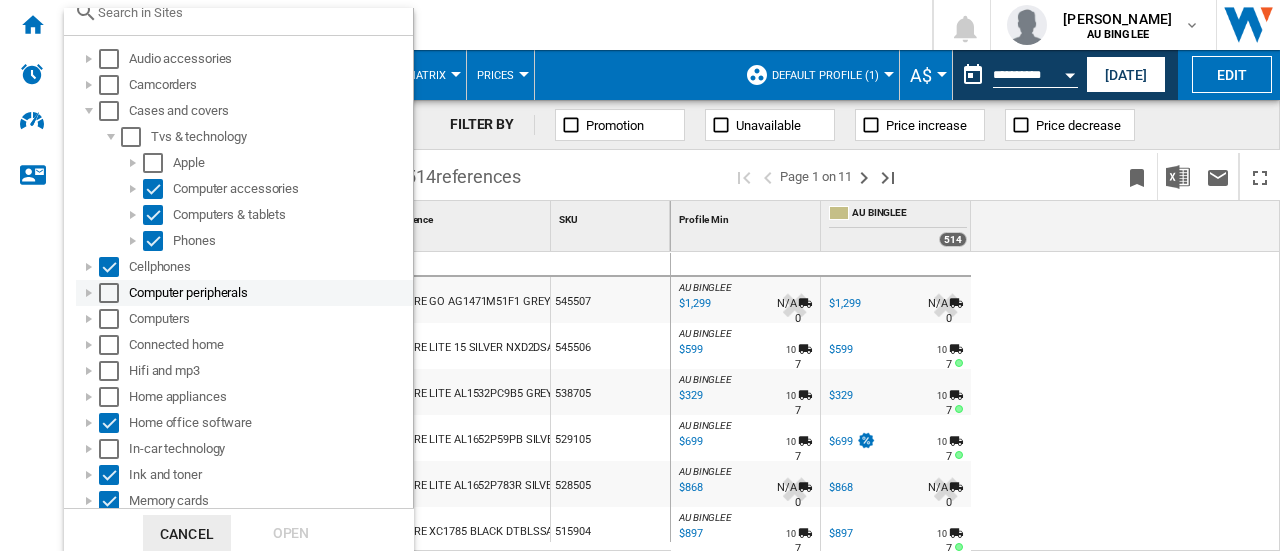 click at bounding box center [109, 293] 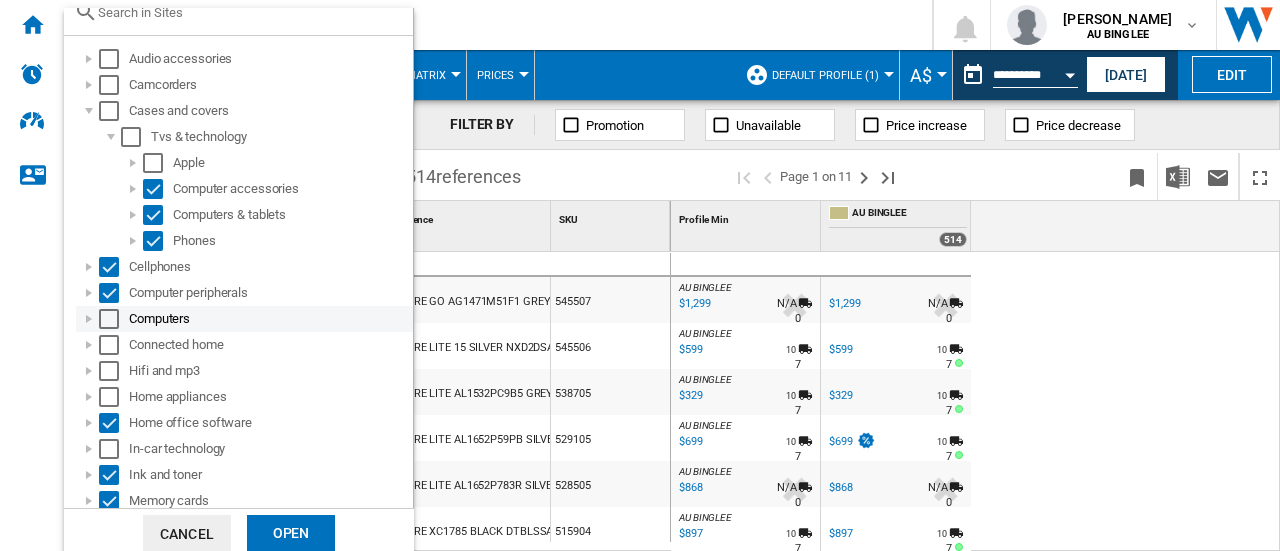 click at bounding box center [109, 319] 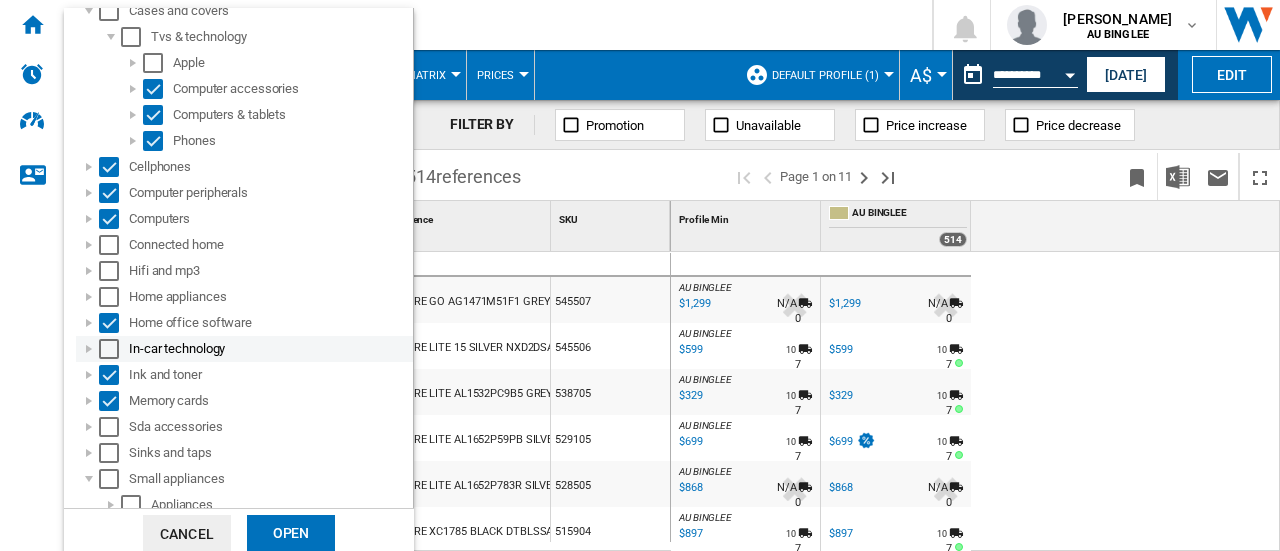 click at bounding box center (109, 349) 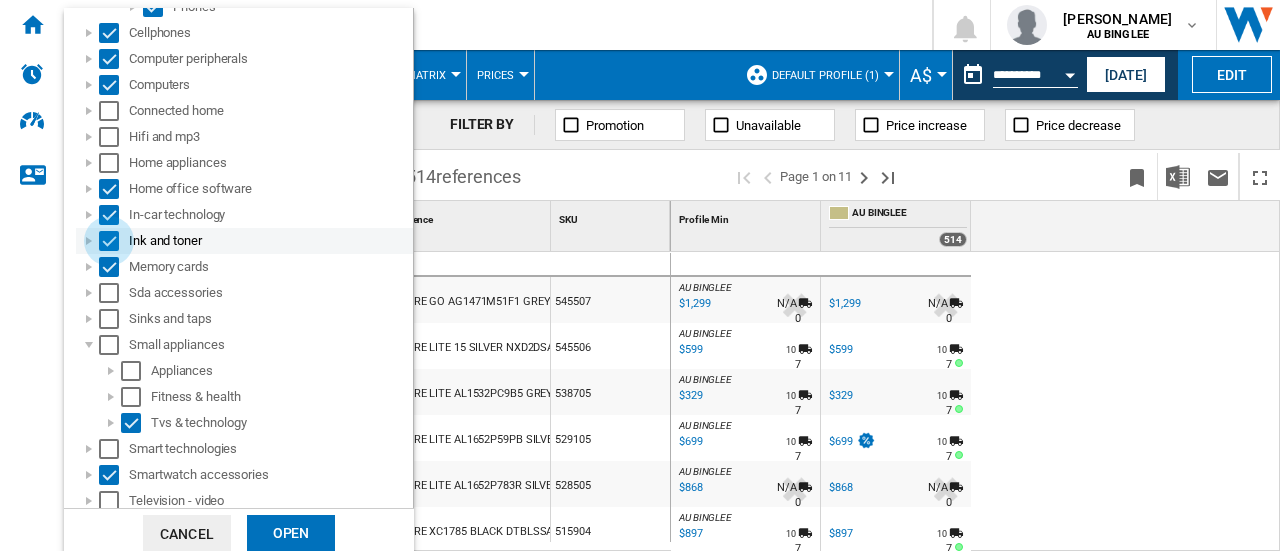 click at bounding box center [109, 241] 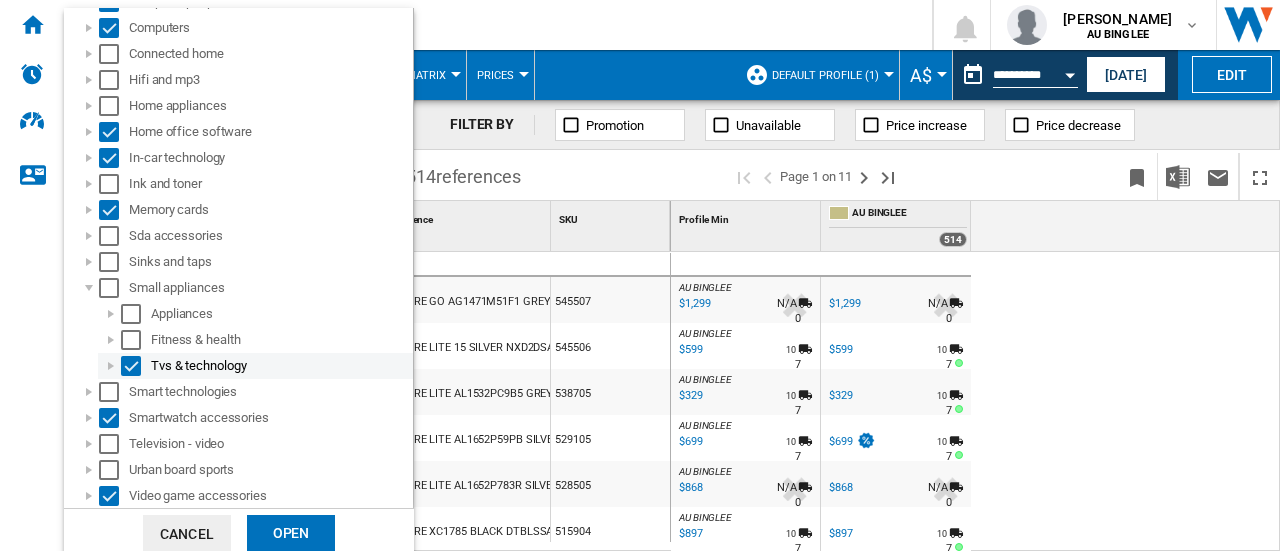 click at bounding box center (131, 366) 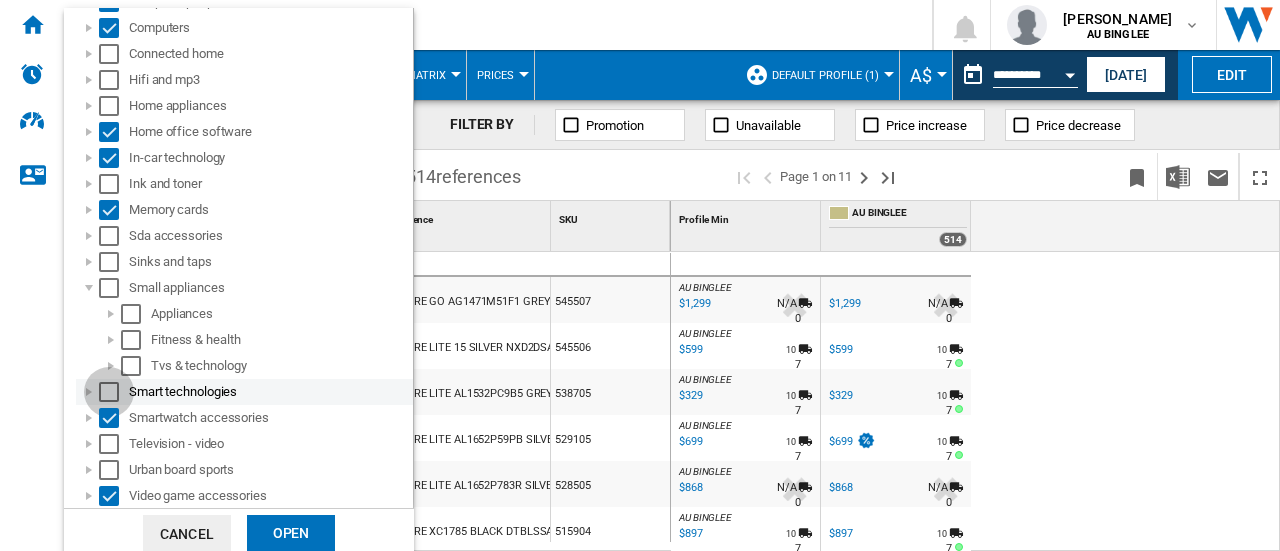 click at bounding box center [109, 392] 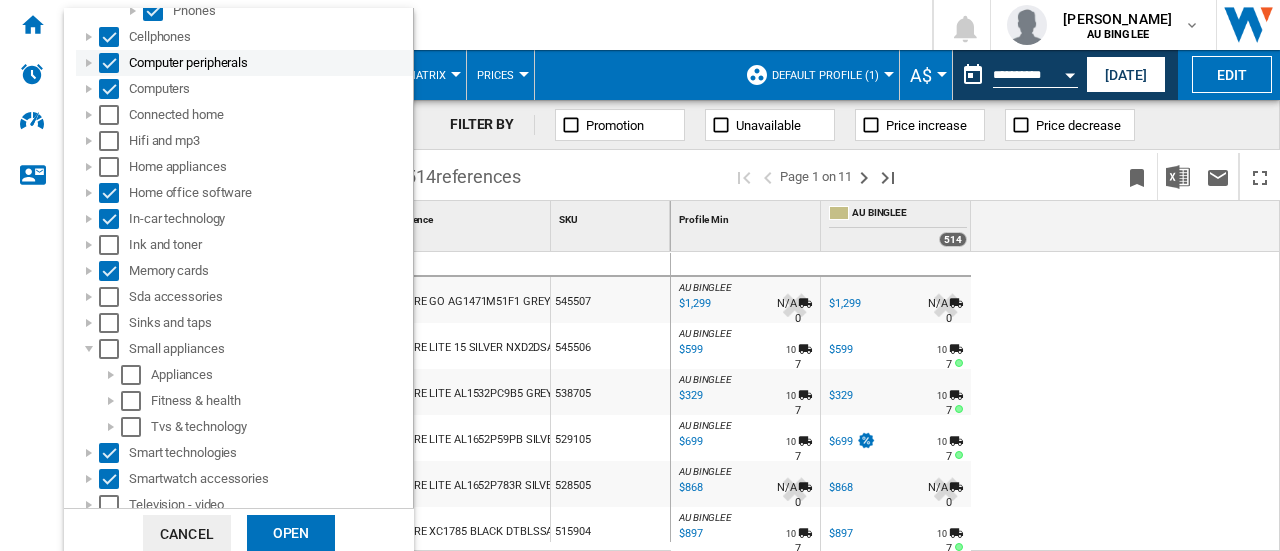 scroll, scrollTop: 300, scrollLeft: 0, axis: vertical 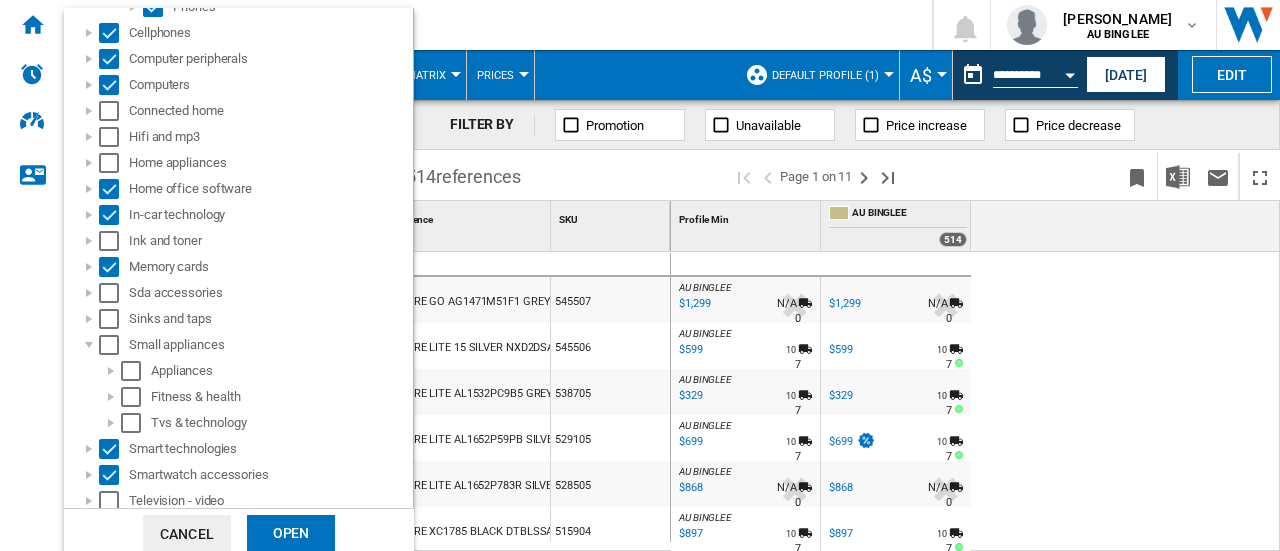 click on "Open" at bounding box center (291, 533) 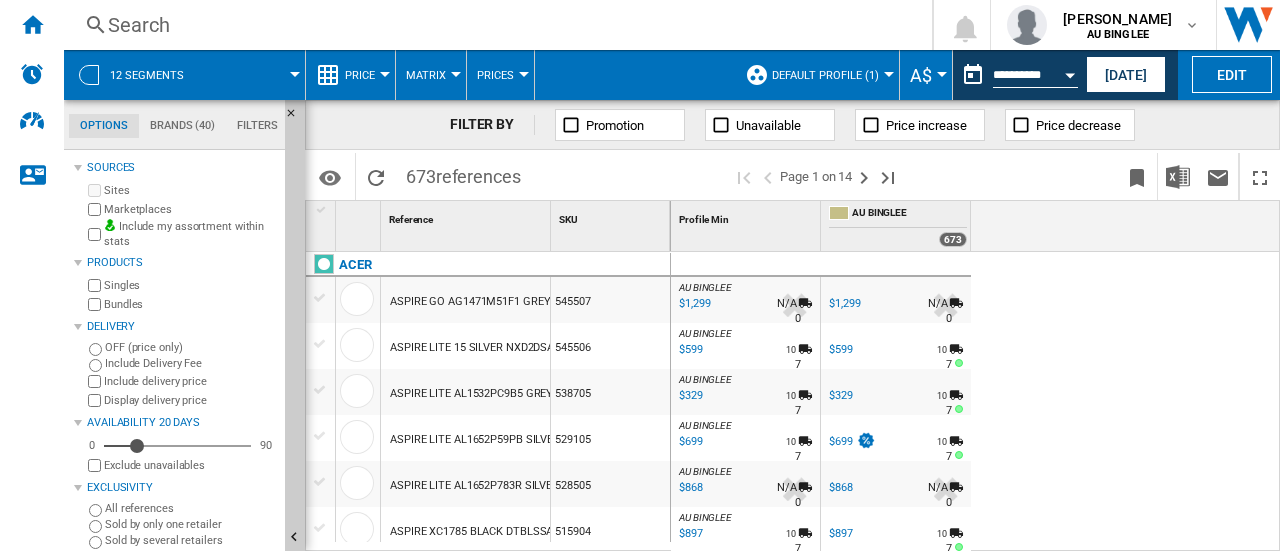 scroll, scrollTop: 100, scrollLeft: 0, axis: vertical 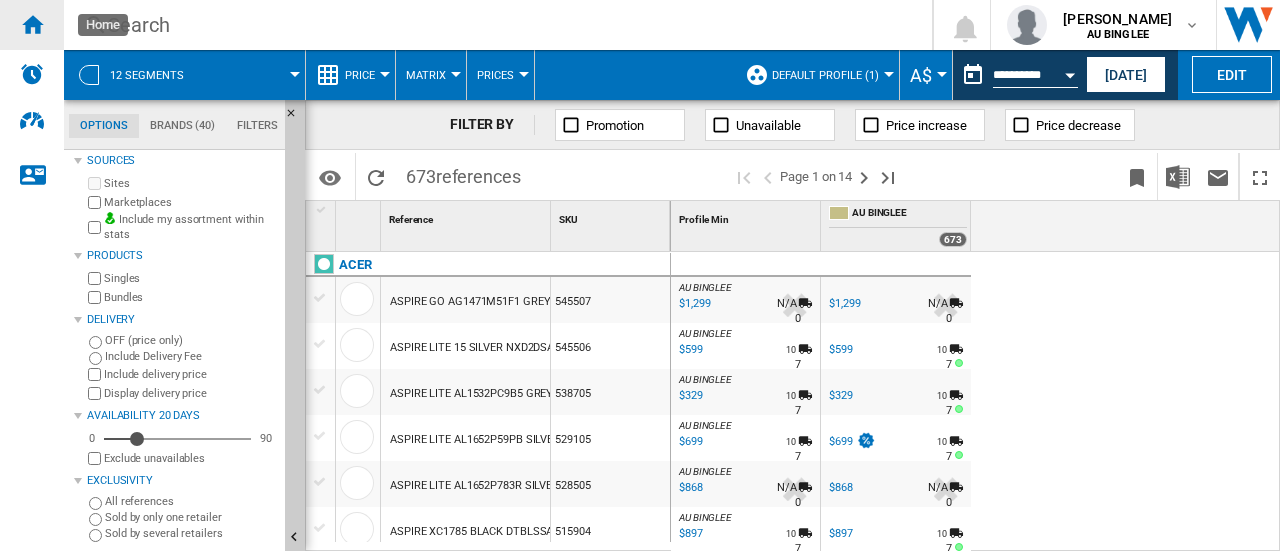 click at bounding box center [32, 24] 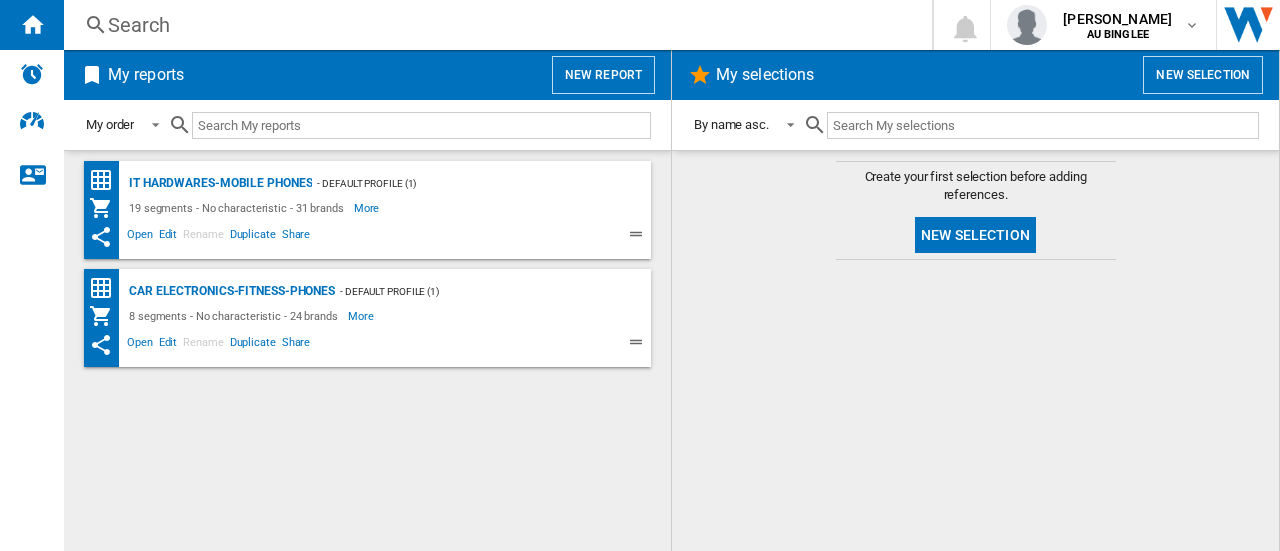 click on "New report" at bounding box center [603, 75] 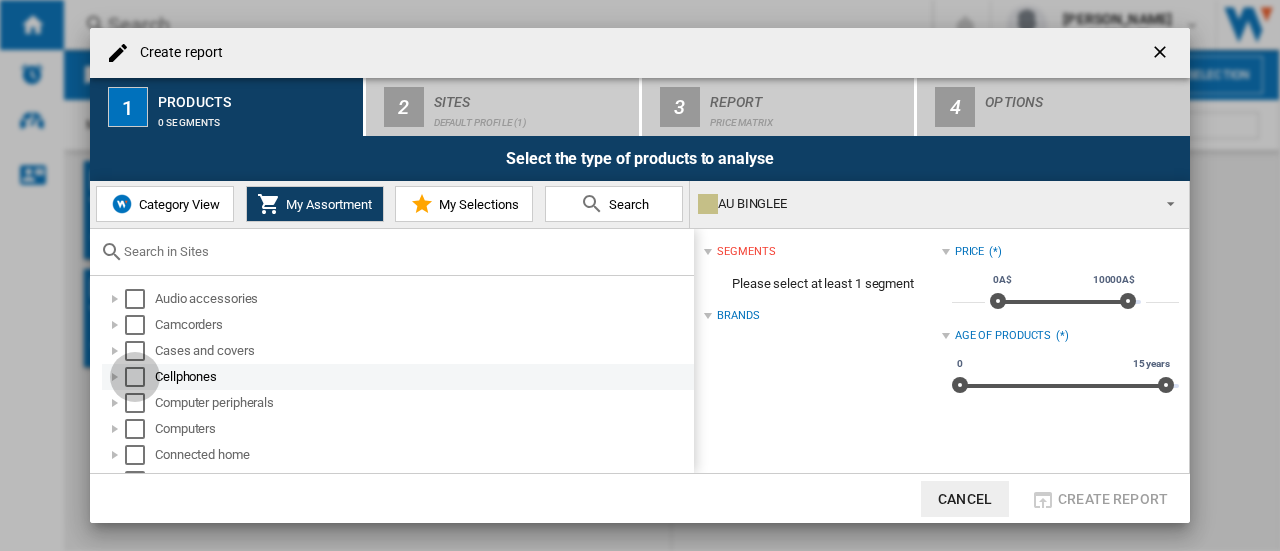 click at bounding box center [135, 377] 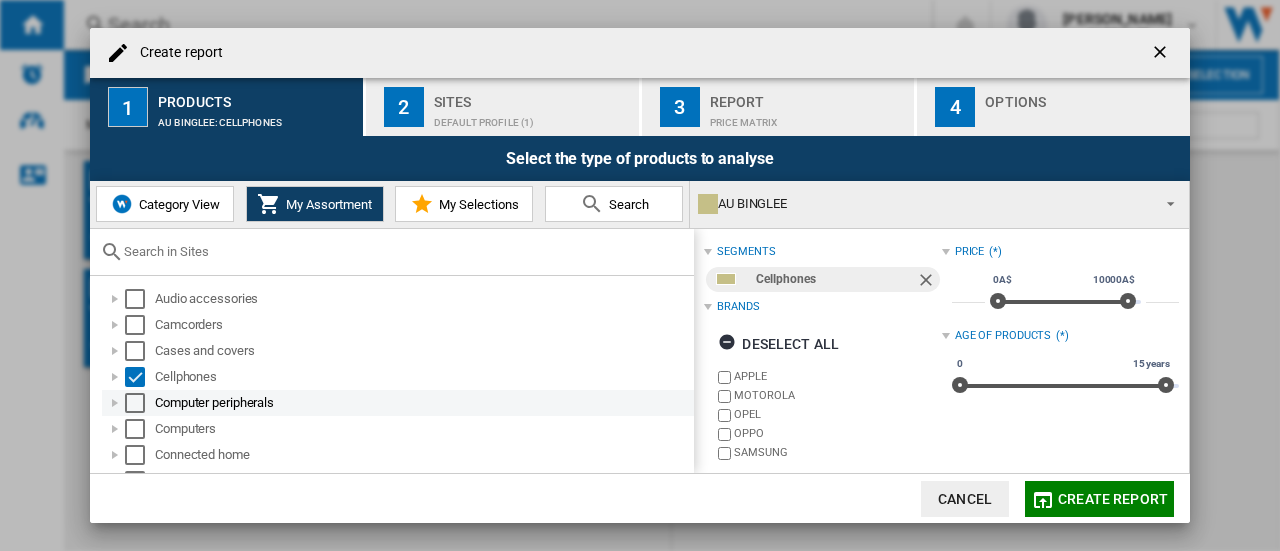 click at bounding box center (135, 403) 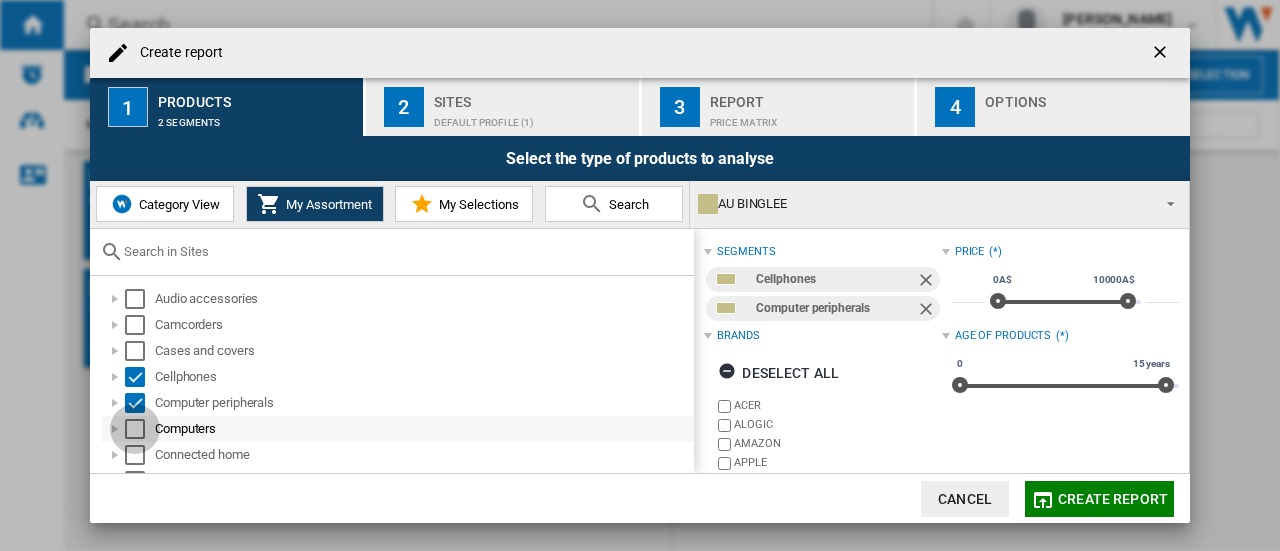 click at bounding box center [135, 429] 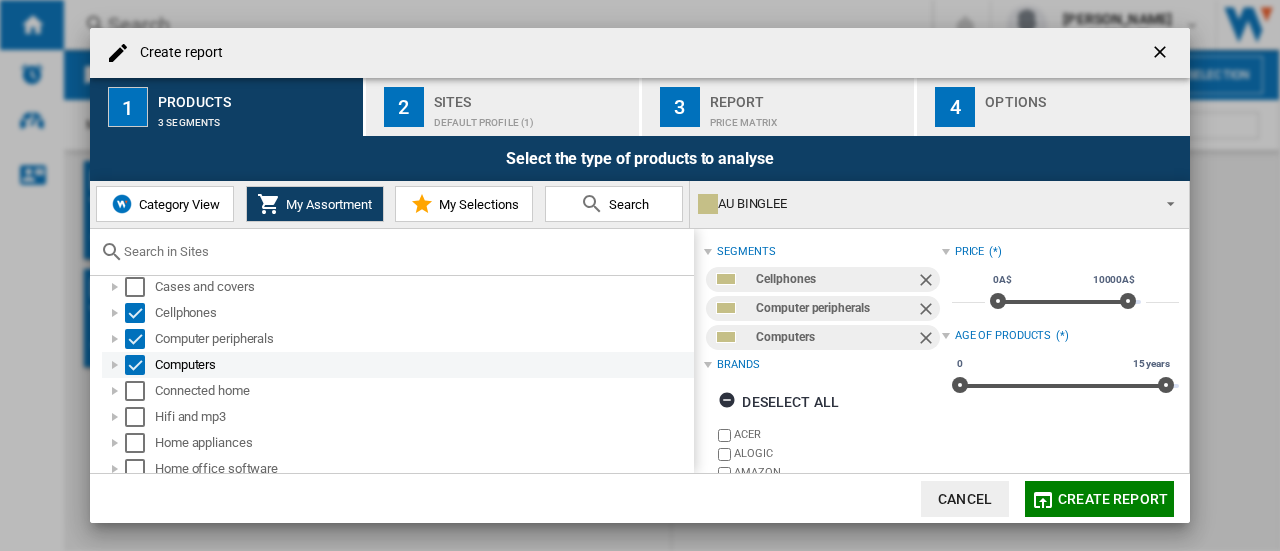 scroll, scrollTop: 66, scrollLeft: 0, axis: vertical 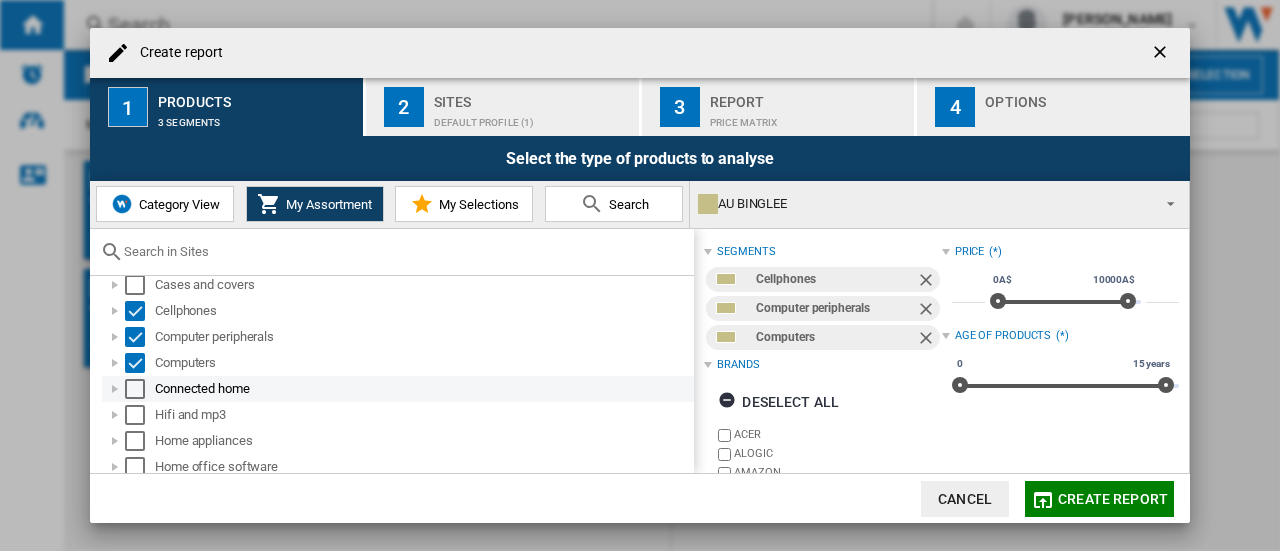 click at bounding box center [135, 389] 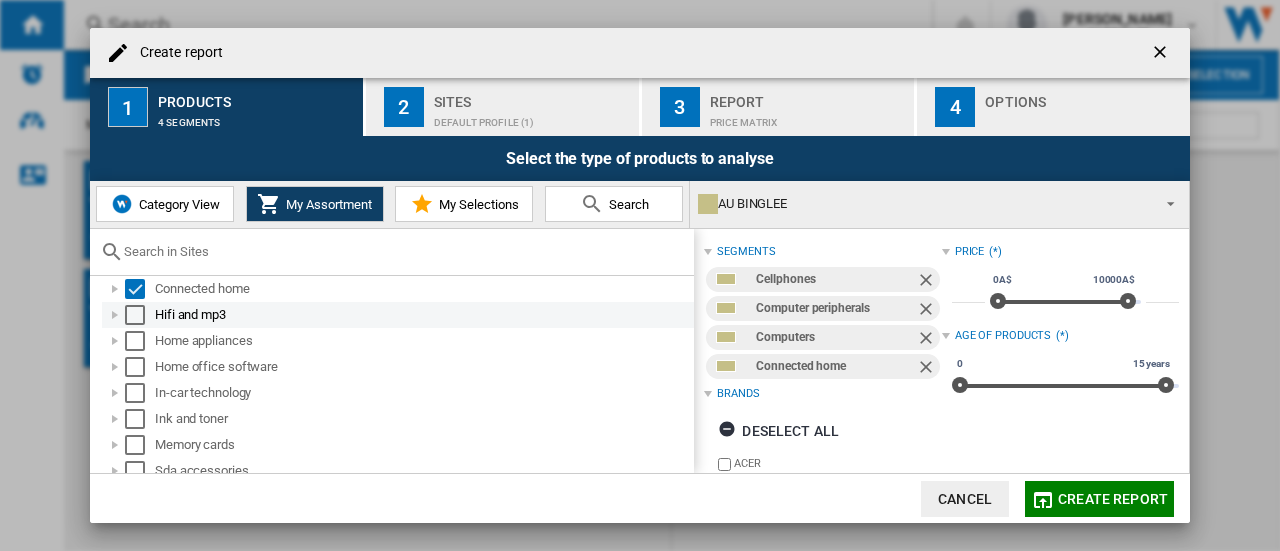 scroll, scrollTop: 166, scrollLeft: 0, axis: vertical 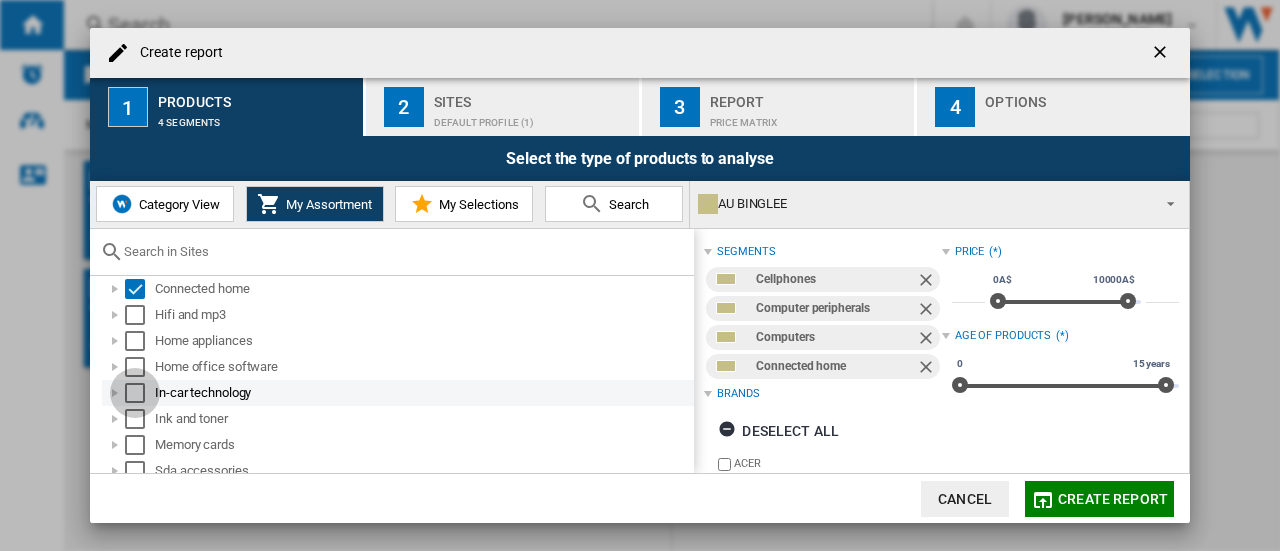 click at bounding box center [135, 393] 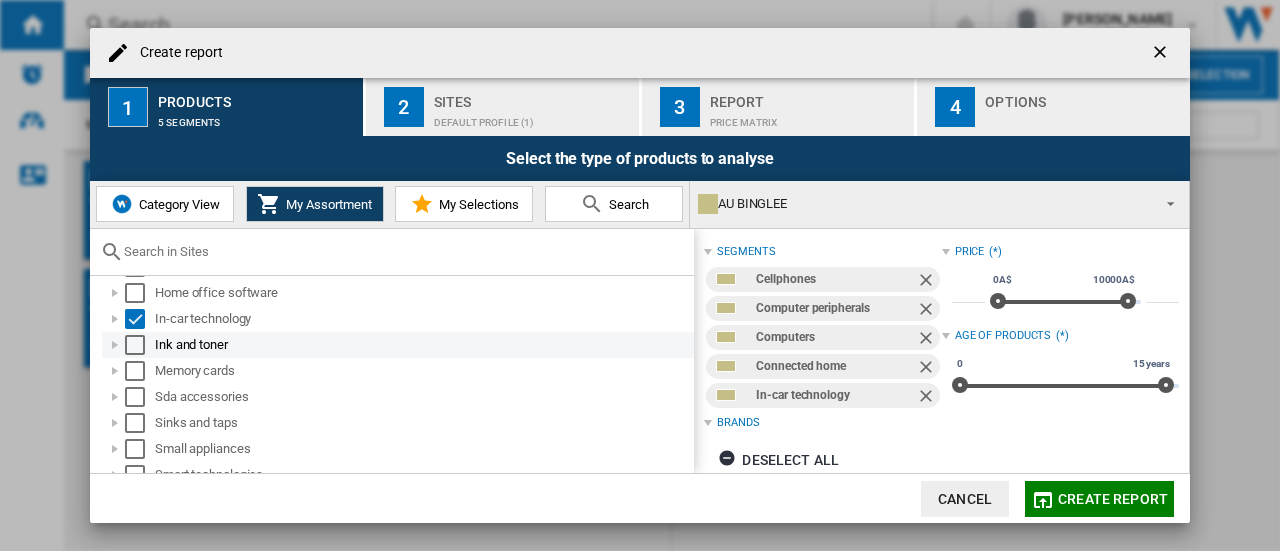 scroll, scrollTop: 266, scrollLeft: 0, axis: vertical 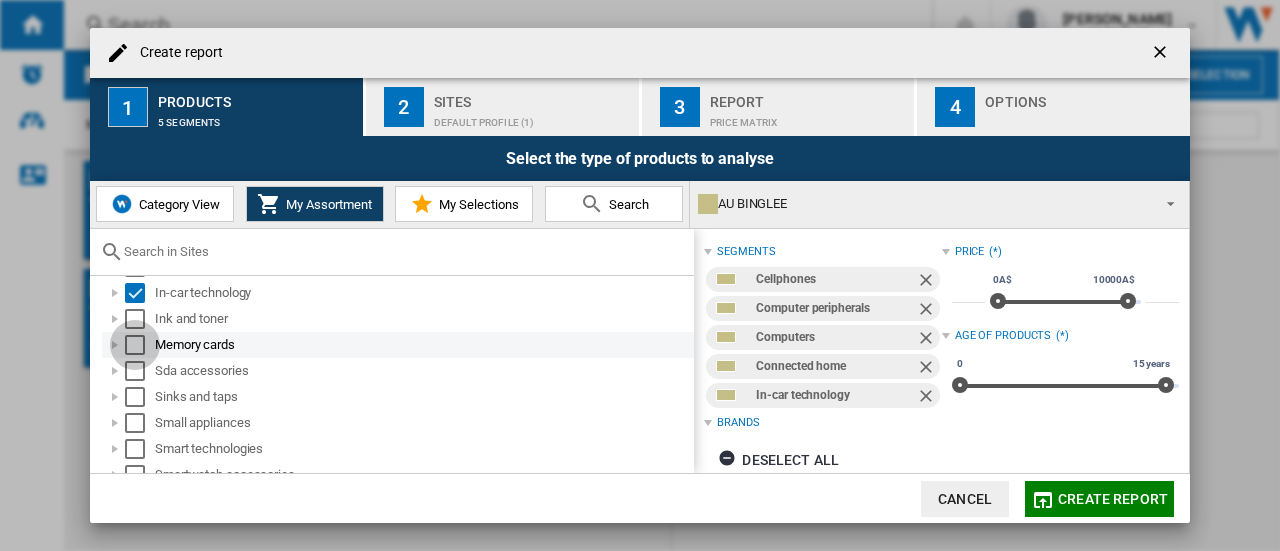 click at bounding box center (135, 345) 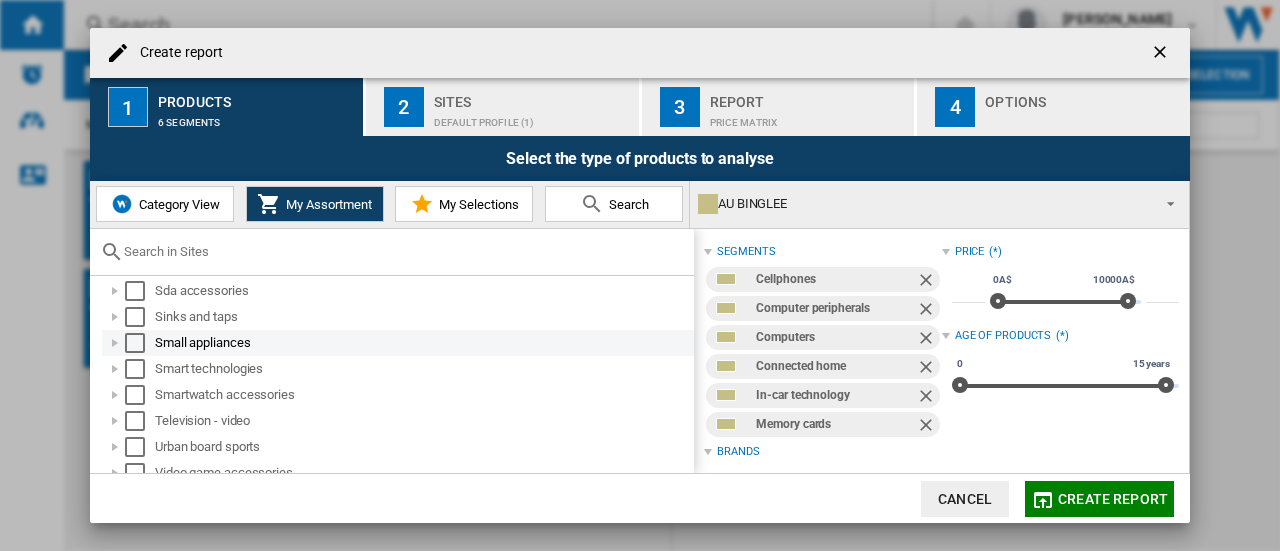 scroll, scrollTop: 358, scrollLeft: 0, axis: vertical 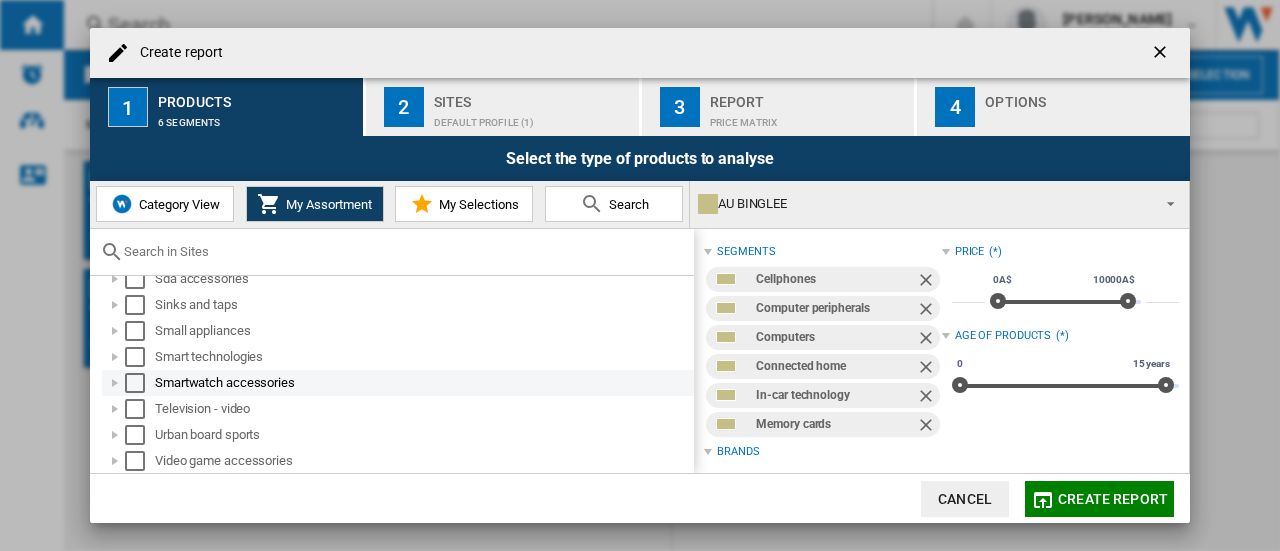 click at bounding box center [135, 383] 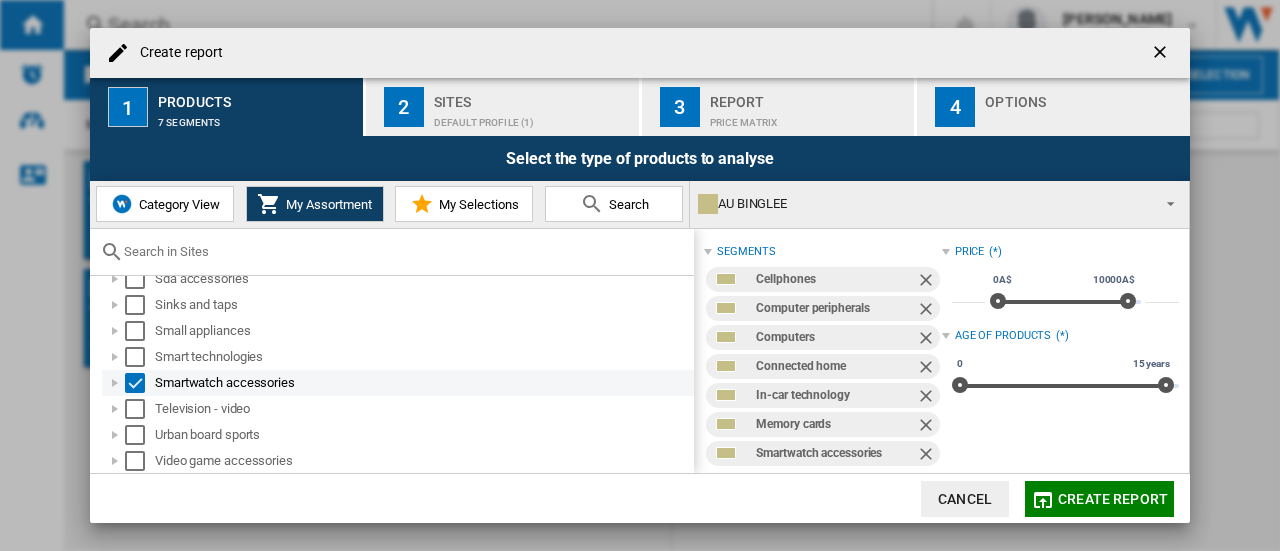 click at bounding box center (115, 383) 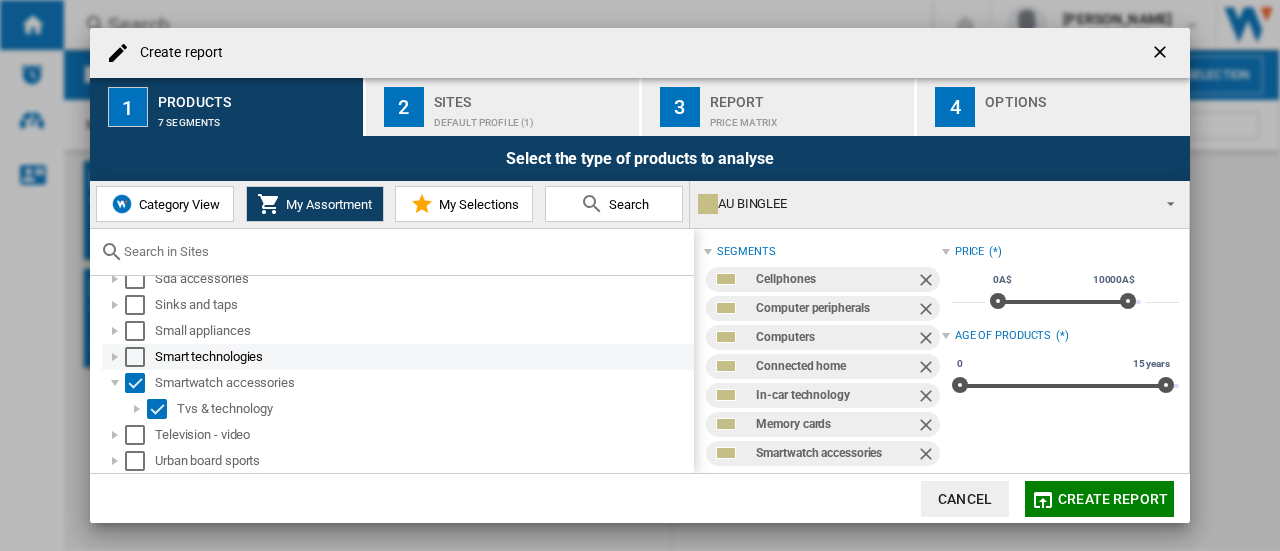 click at bounding box center (115, 357) 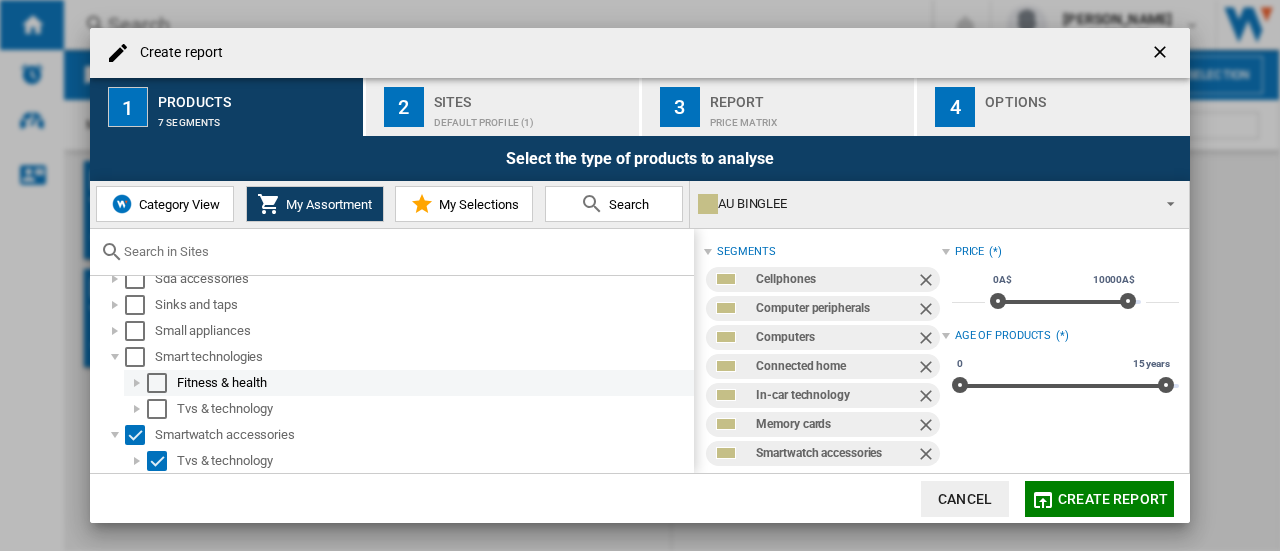 click at bounding box center [157, 383] 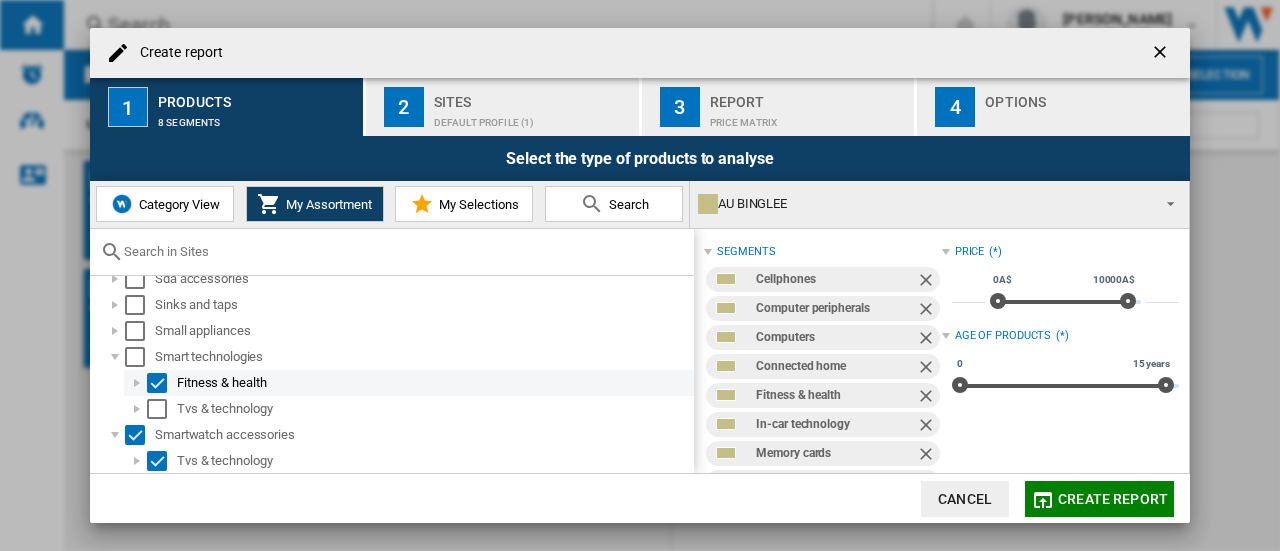 click on "Fitness & health" at bounding box center [434, 383] 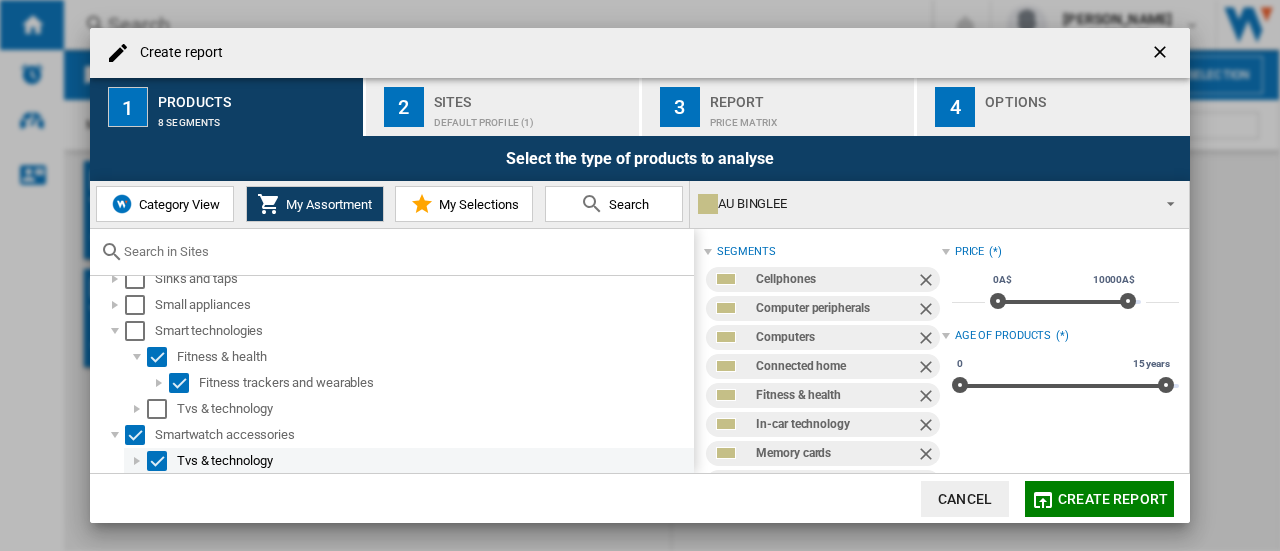 scroll, scrollTop: 424, scrollLeft: 0, axis: vertical 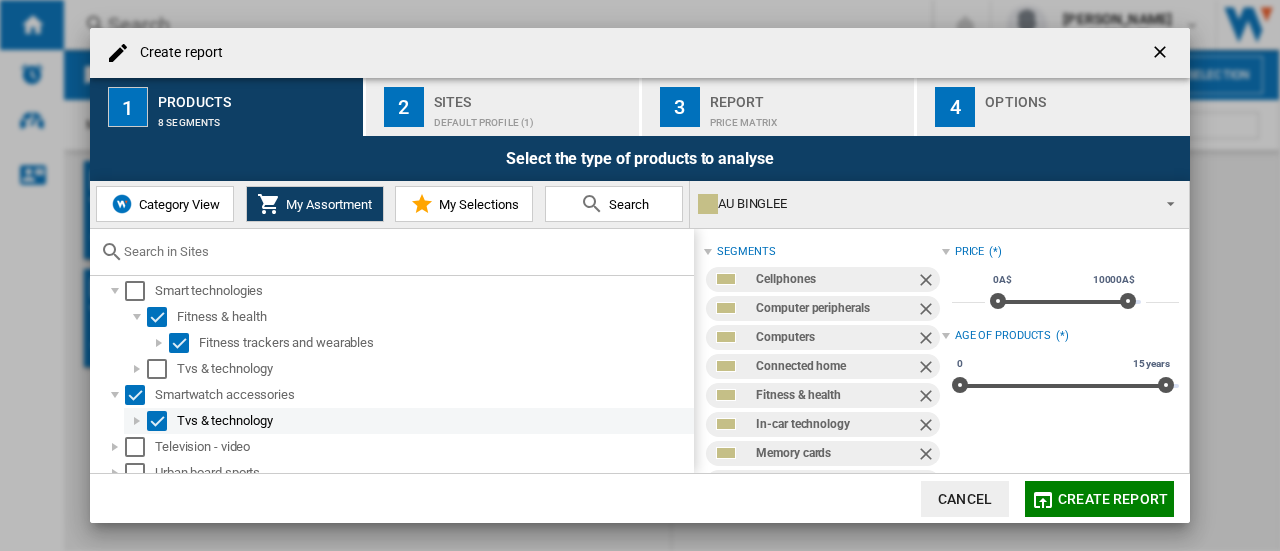 click at bounding box center (157, 421) 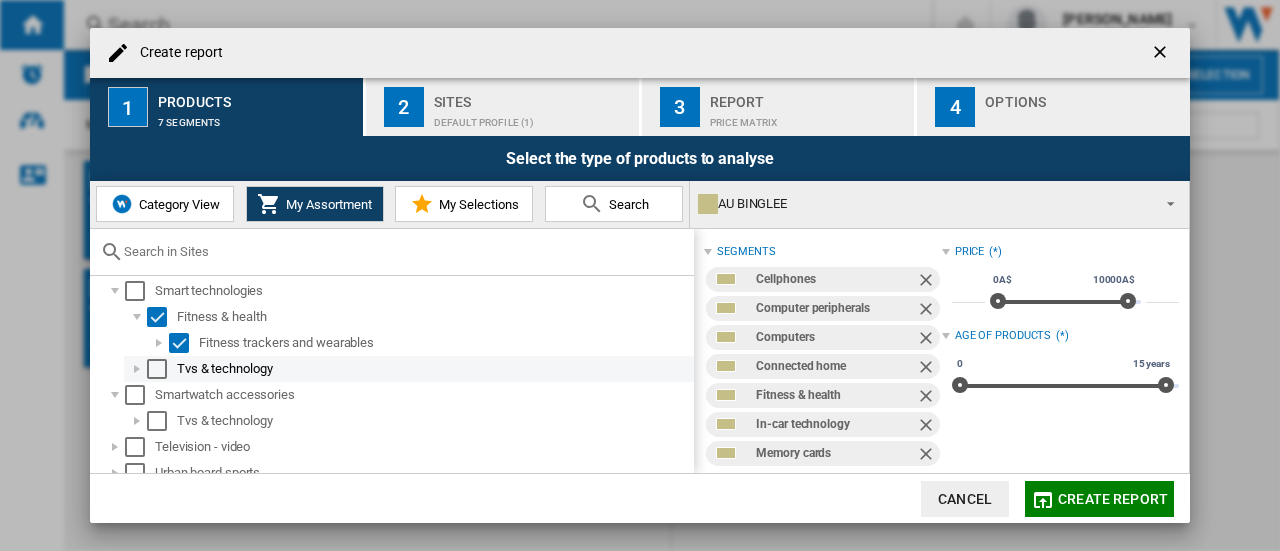 click on "Tvs & technology" at bounding box center [434, 369] 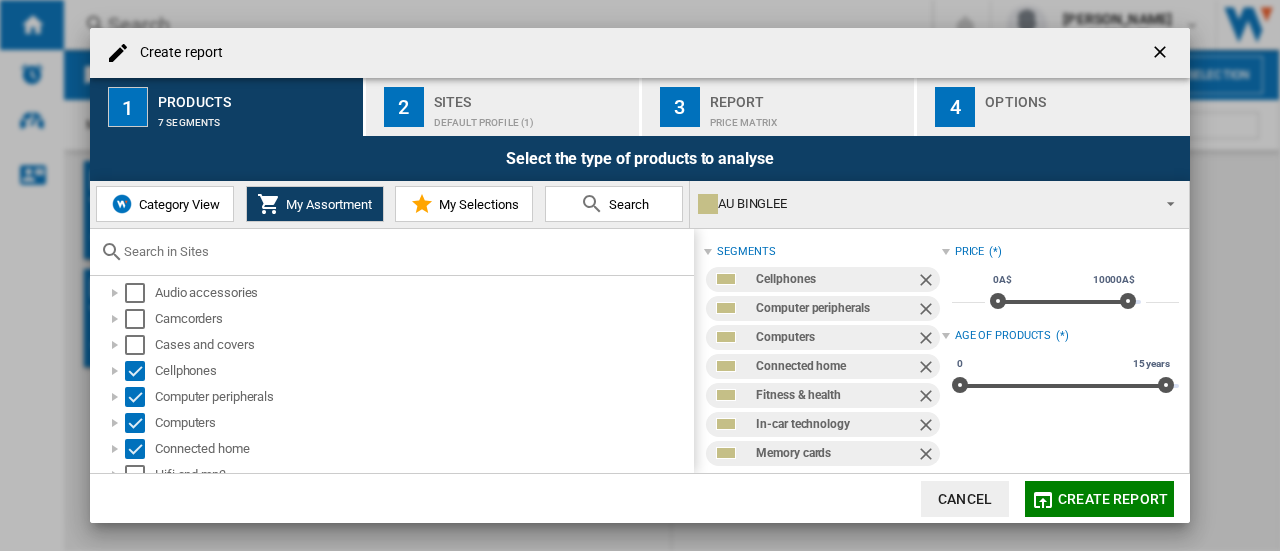scroll, scrollTop: 0, scrollLeft: 0, axis: both 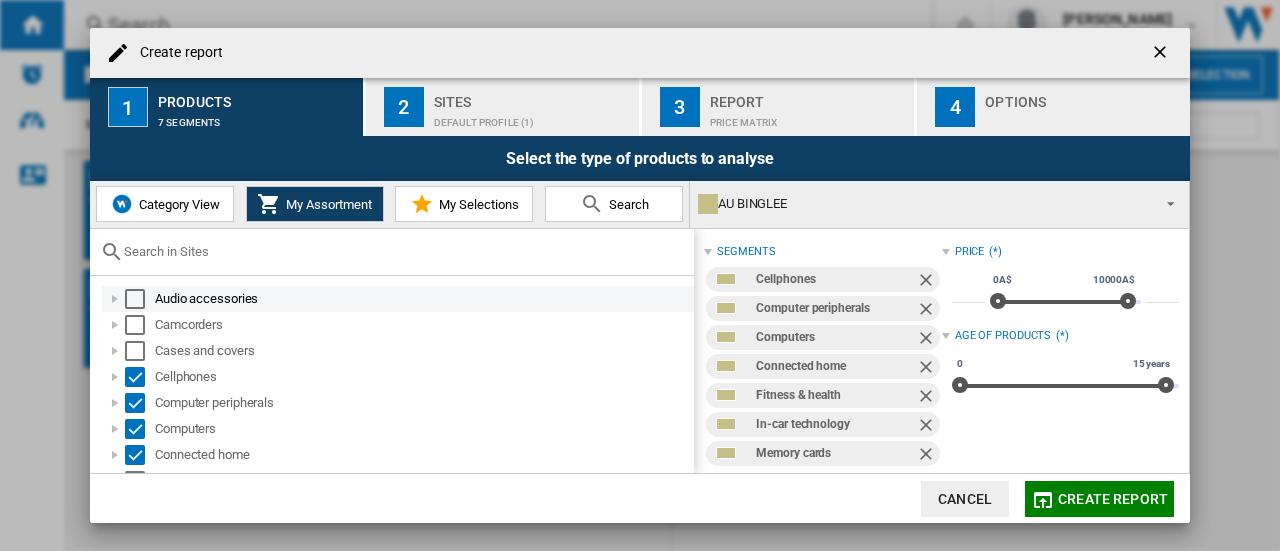 click at bounding box center (115, 299) 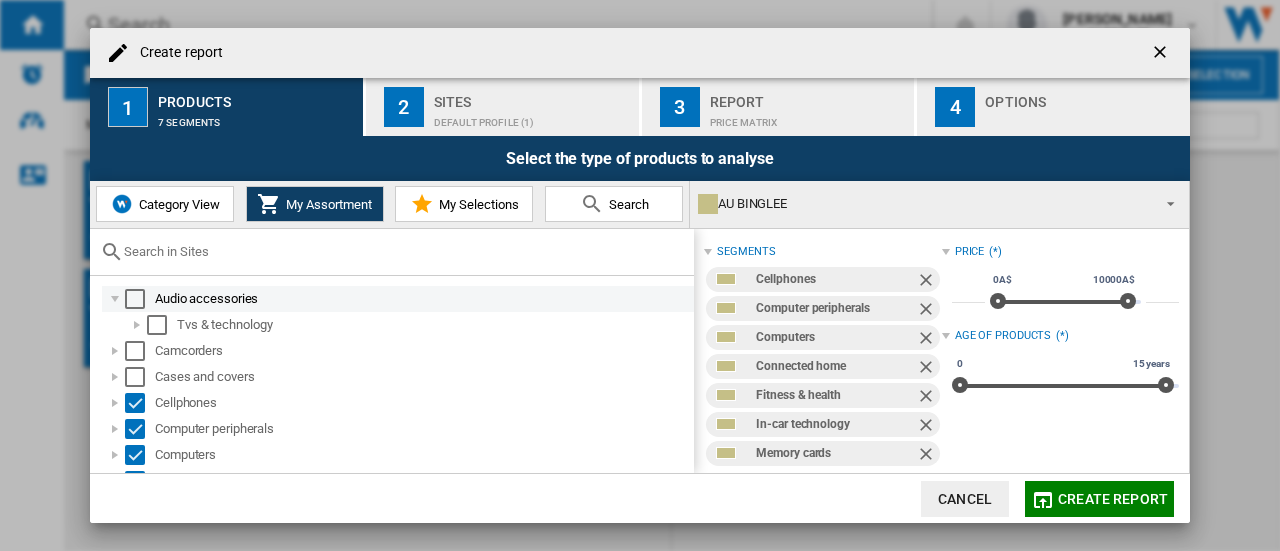 click at bounding box center [115, 299] 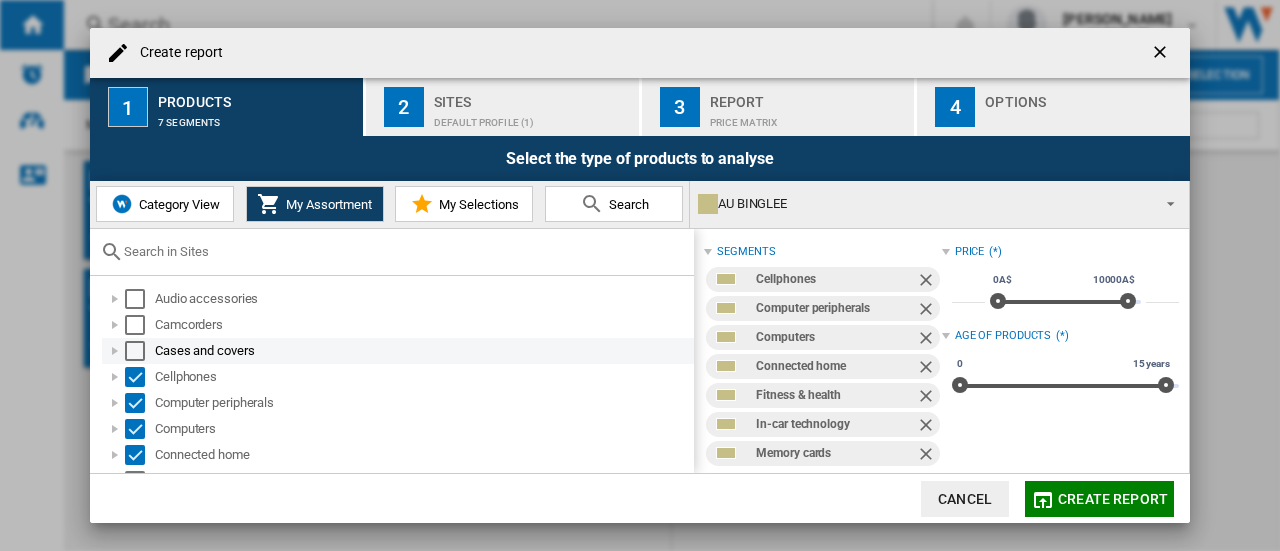 click at bounding box center (115, 351) 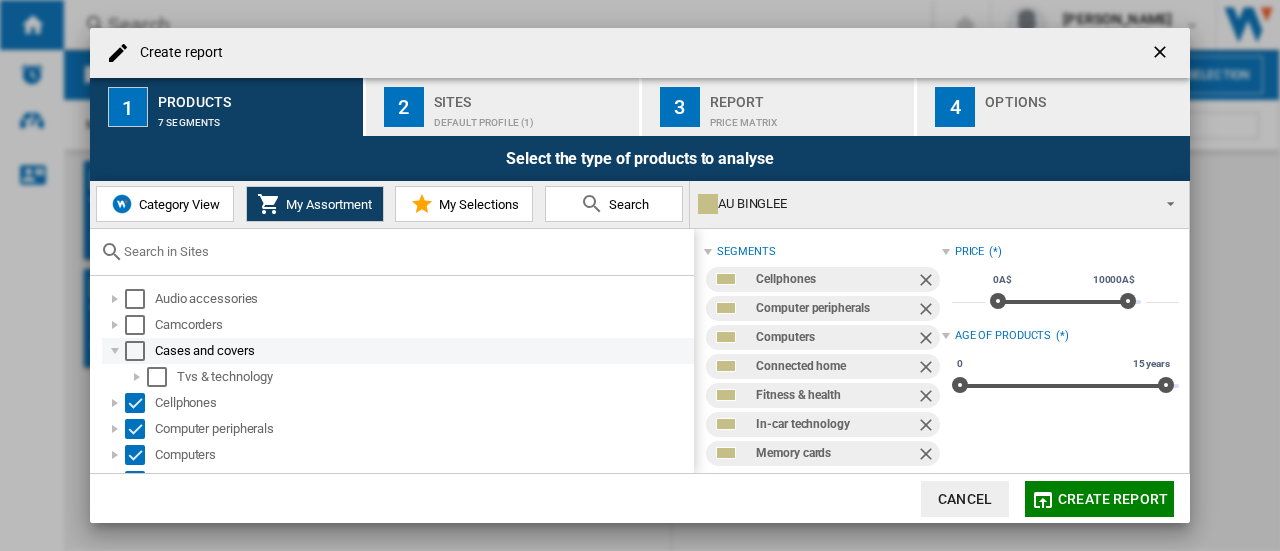 click at bounding box center (115, 351) 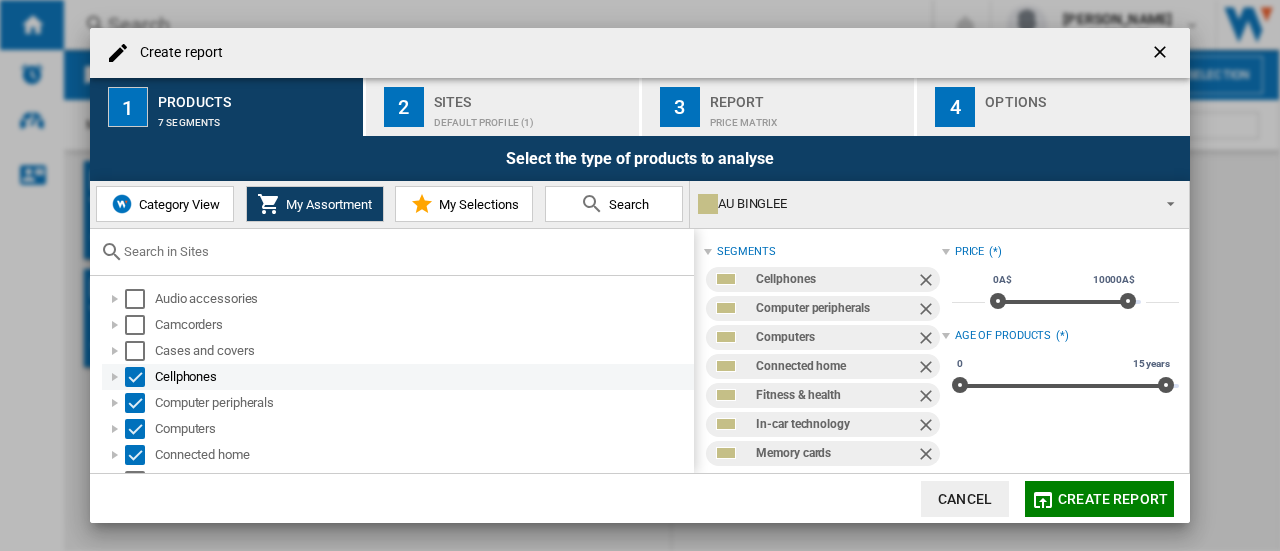 click at bounding box center (115, 377) 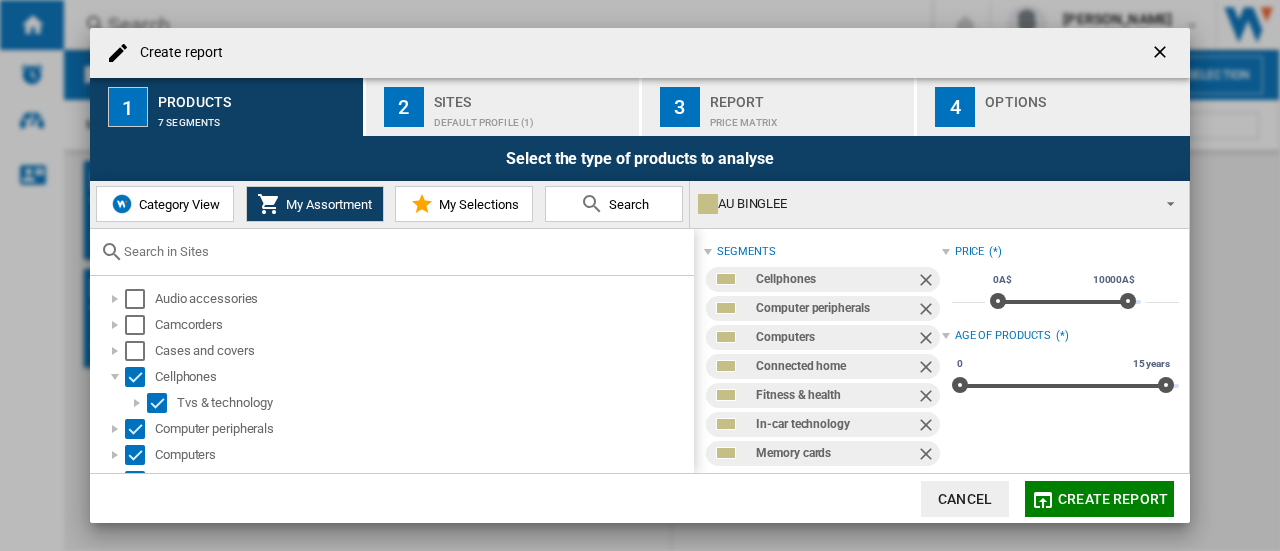 click on "Default profile (1)" at bounding box center [532, 117] 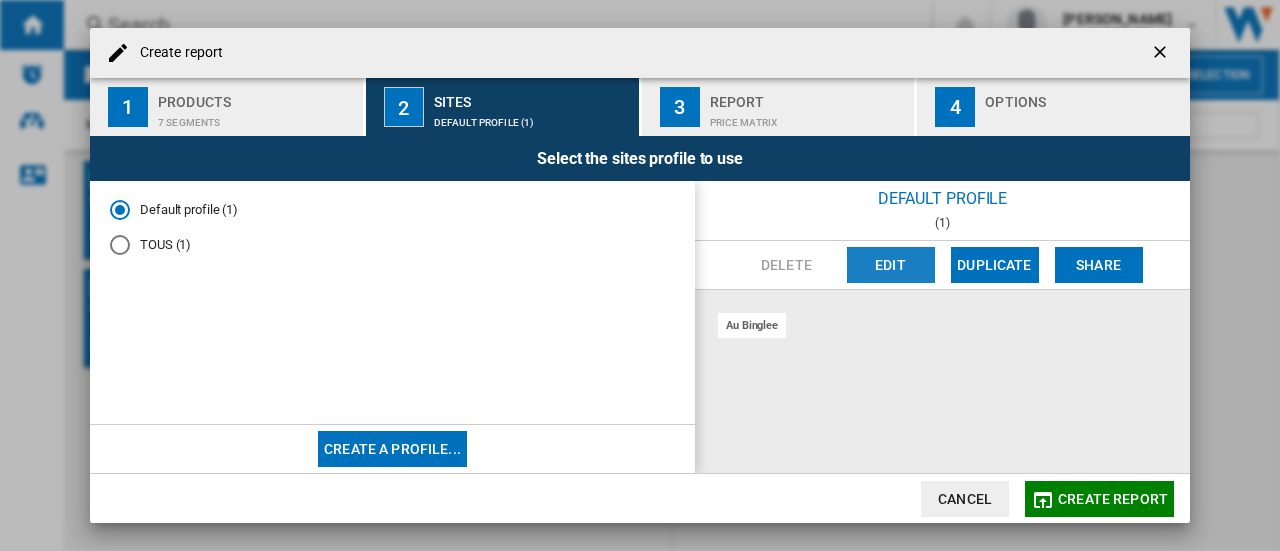 click on "Edit" at bounding box center (891, 265) 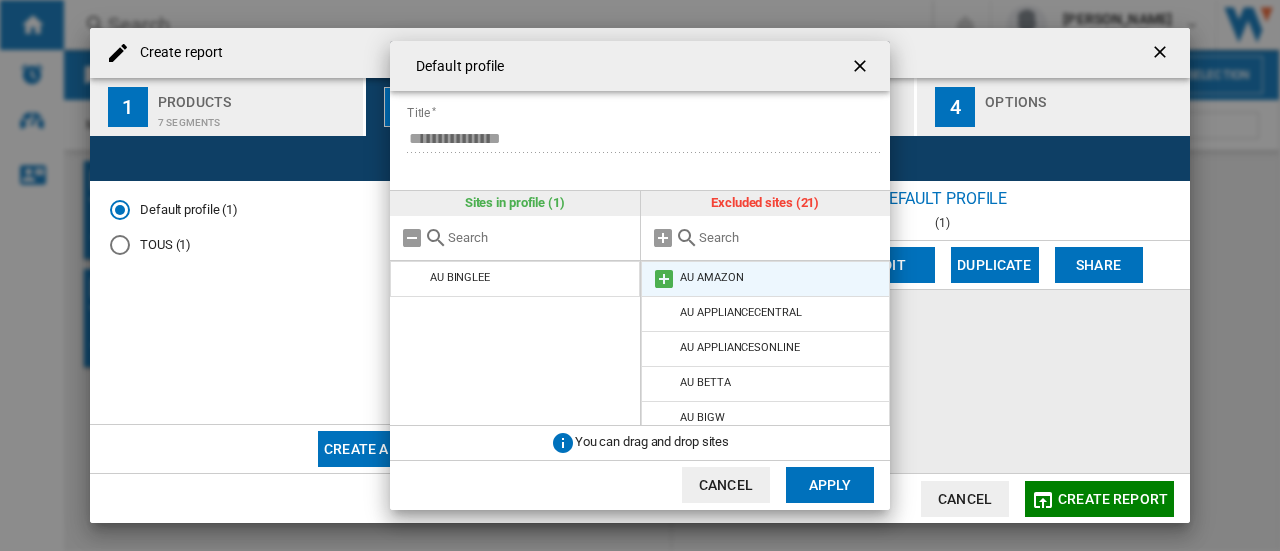 click on "AU AMAZON" at bounding box center (711, 277) 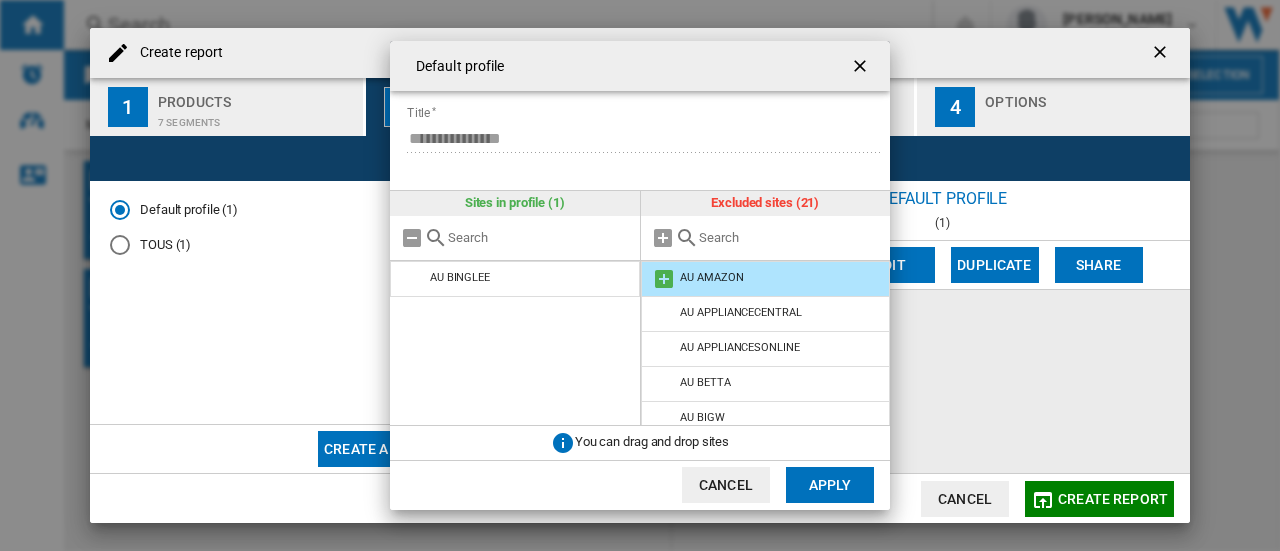 click at bounding box center (664, 279) 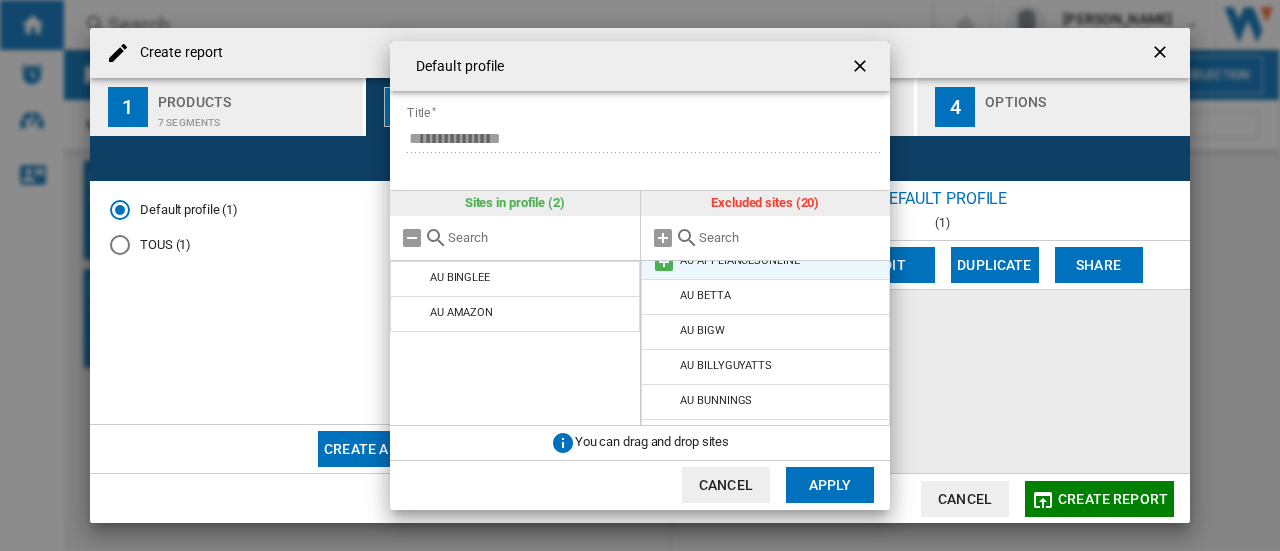 scroll, scrollTop: 66, scrollLeft: 0, axis: vertical 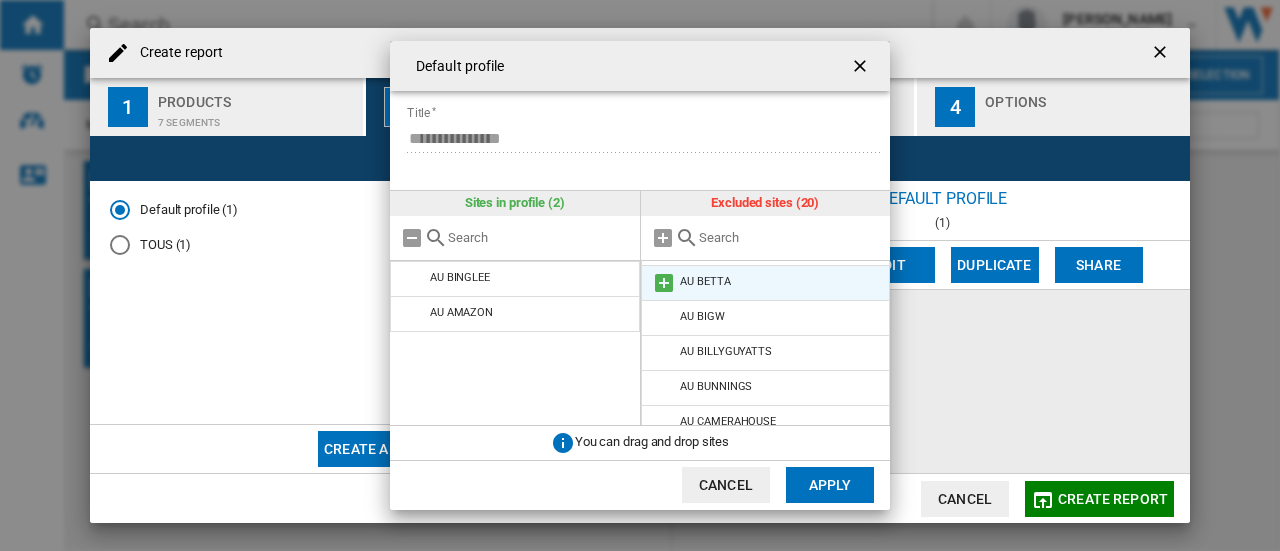 click on "AU BETTA" at bounding box center [705, 281] 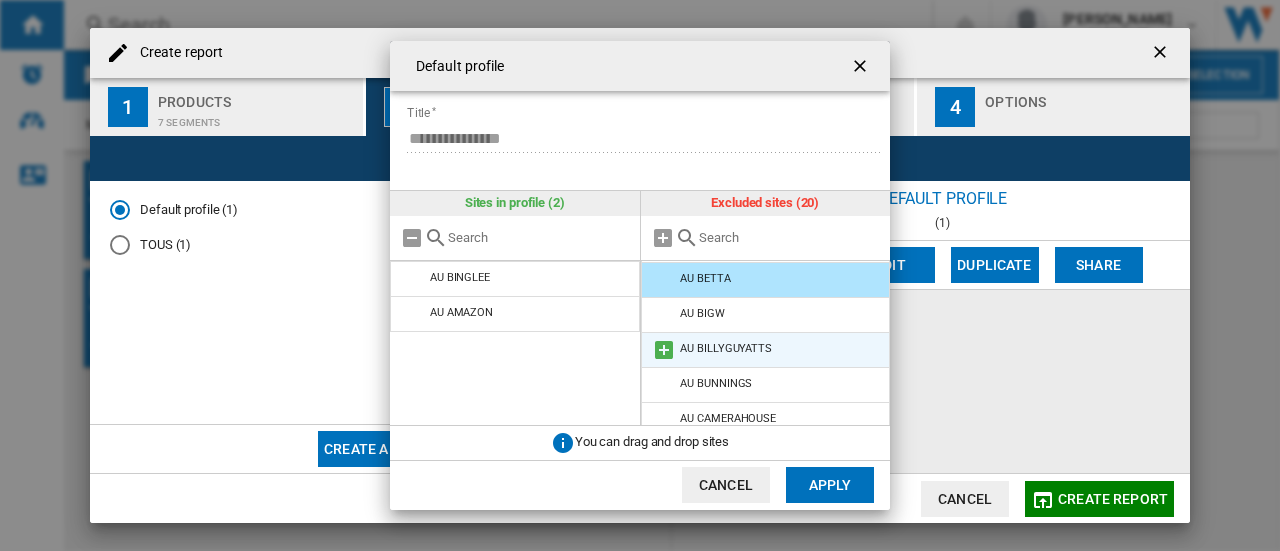 scroll, scrollTop: 66, scrollLeft: 0, axis: vertical 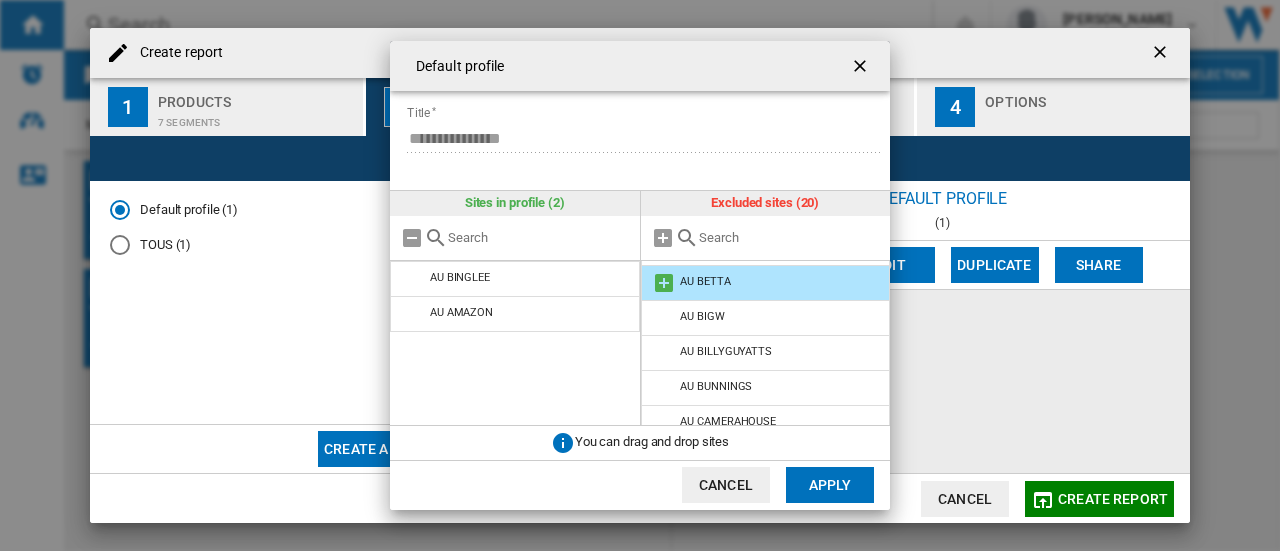 click at bounding box center [664, 283] 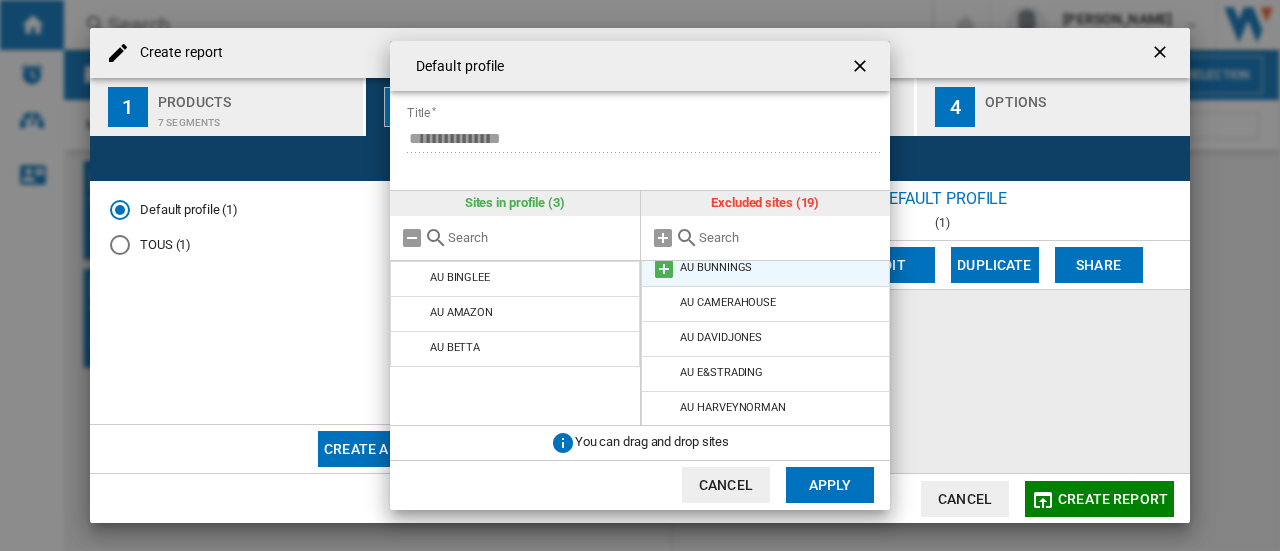 scroll, scrollTop: 166, scrollLeft: 0, axis: vertical 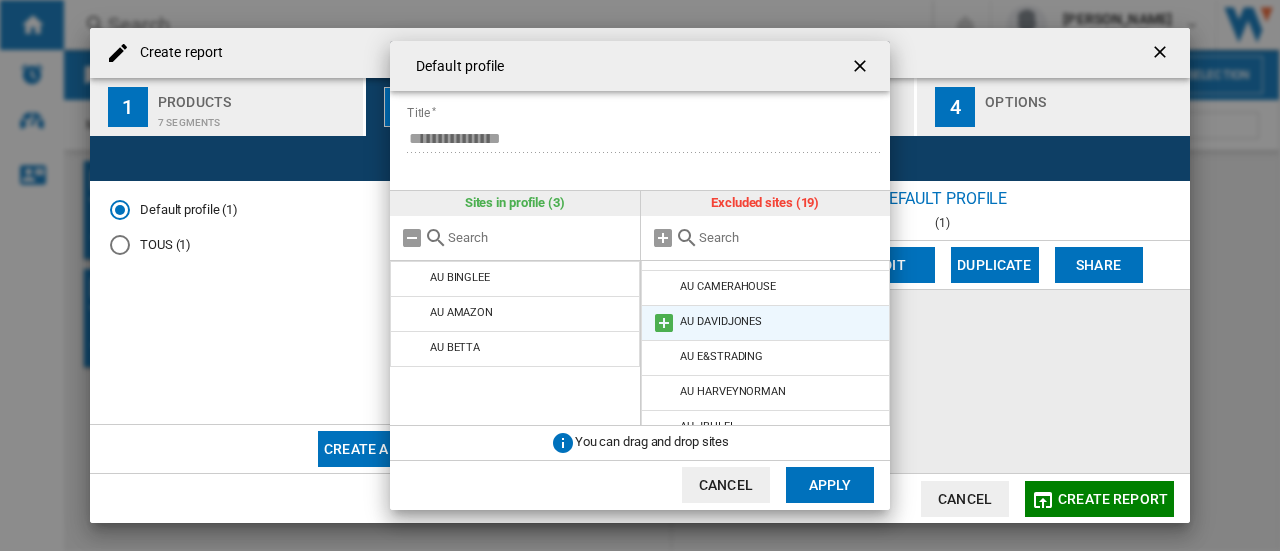 click at bounding box center (664, 323) 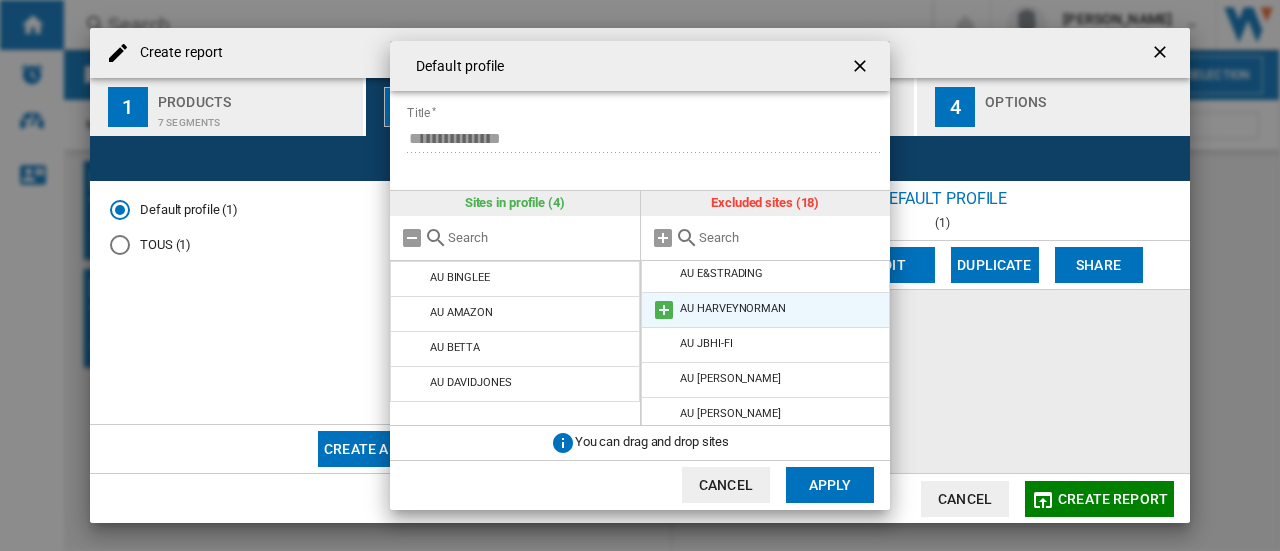 scroll, scrollTop: 233, scrollLeft: 0, axis: vertical 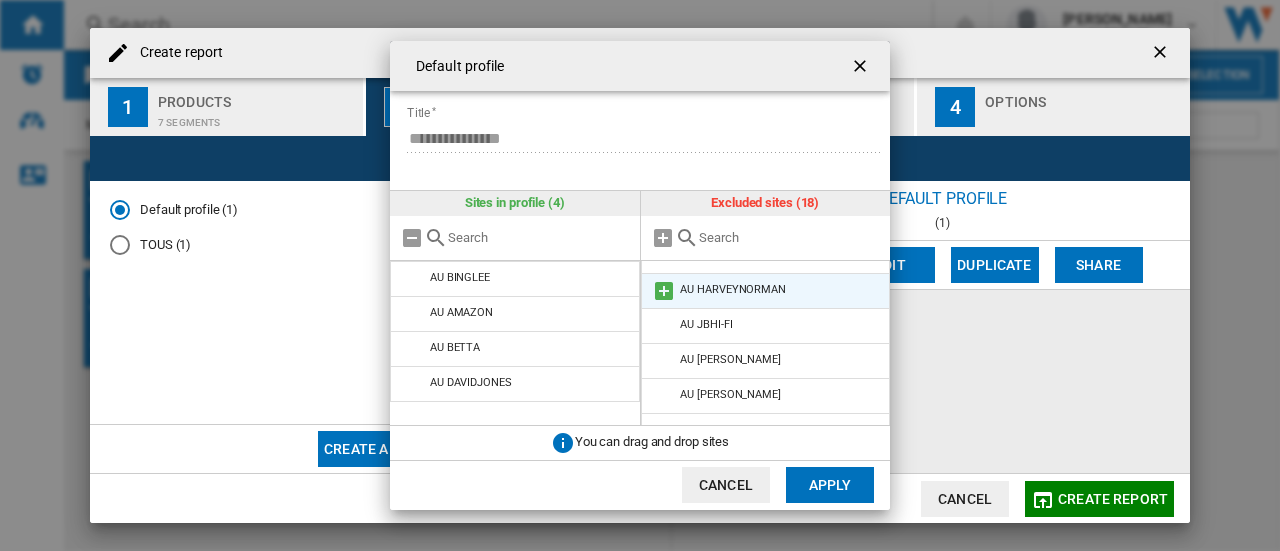 click at bounding box center (664, 291) 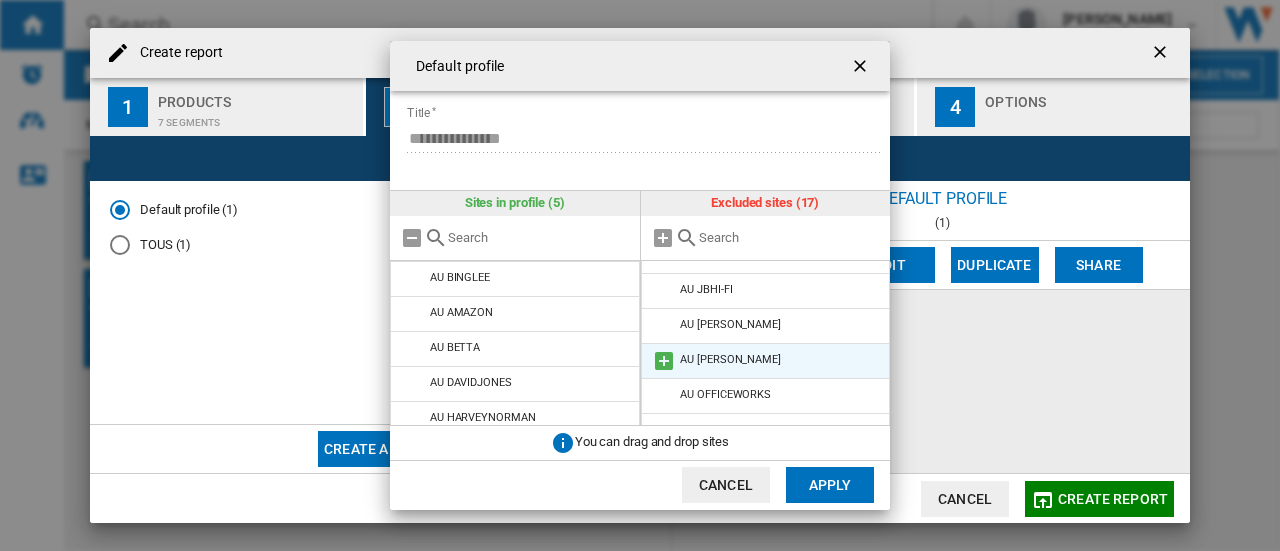 scroll, scrollTop: 200, scrollLeft: 0, axis: vertical 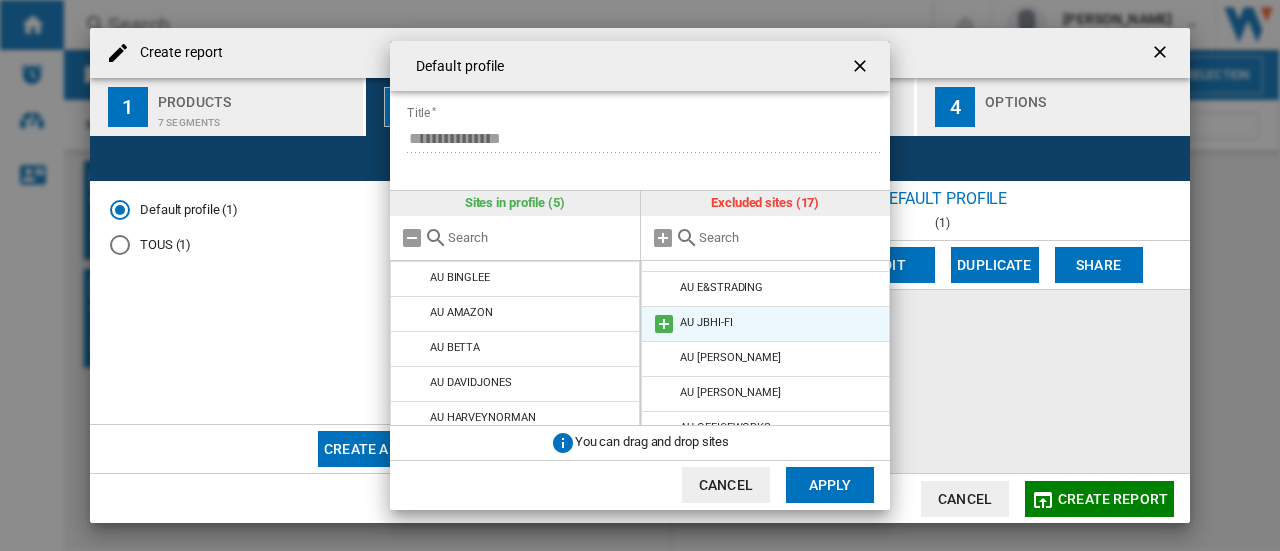 click at bounding box center [664, 324] 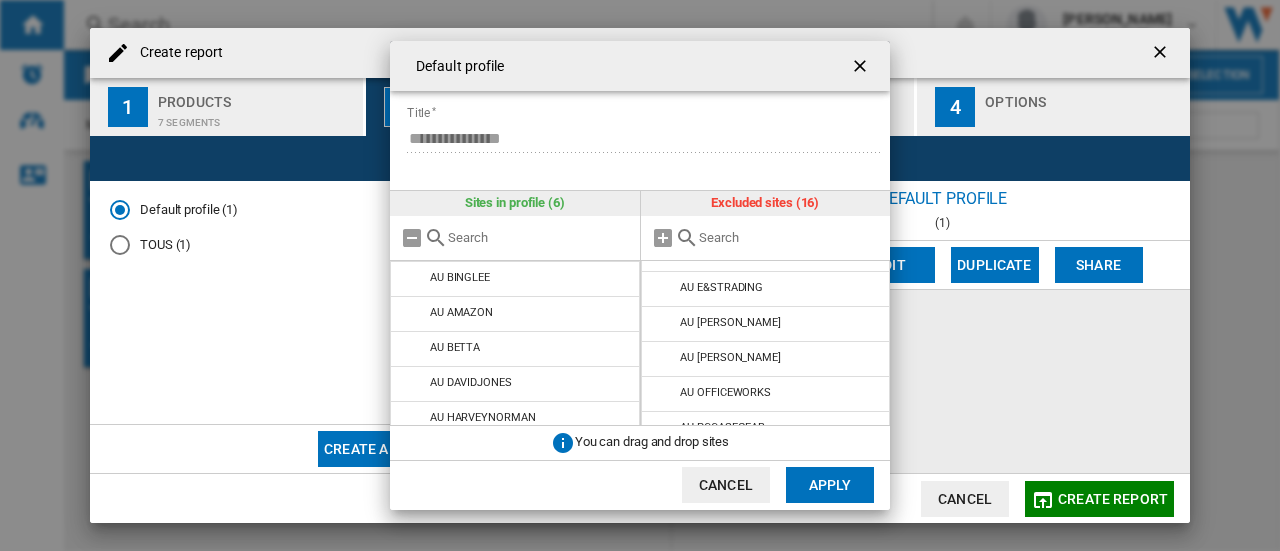 scroll, scrollTop: 200, scrollLeft: 0, axis: vertical 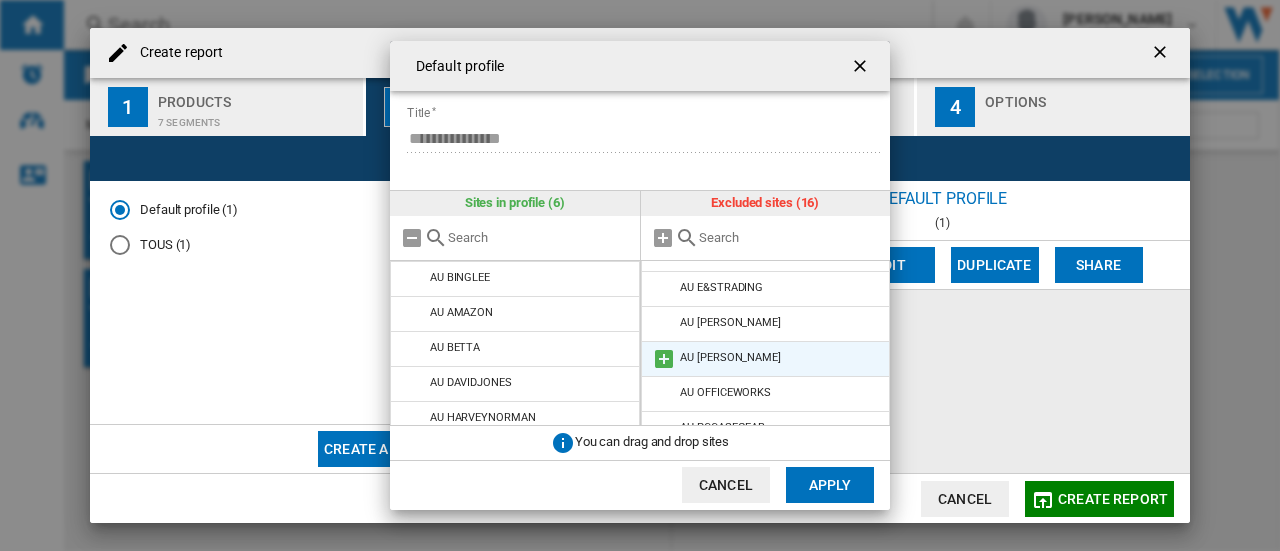 click at bounding box center [664, 359] 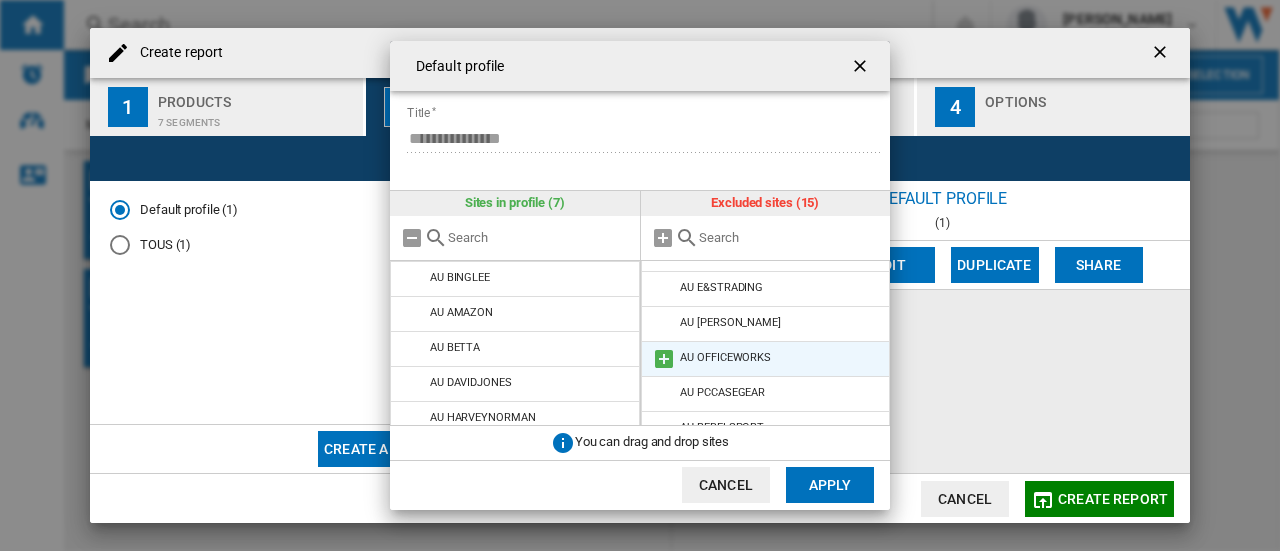 click at bounding box center (664, 359) 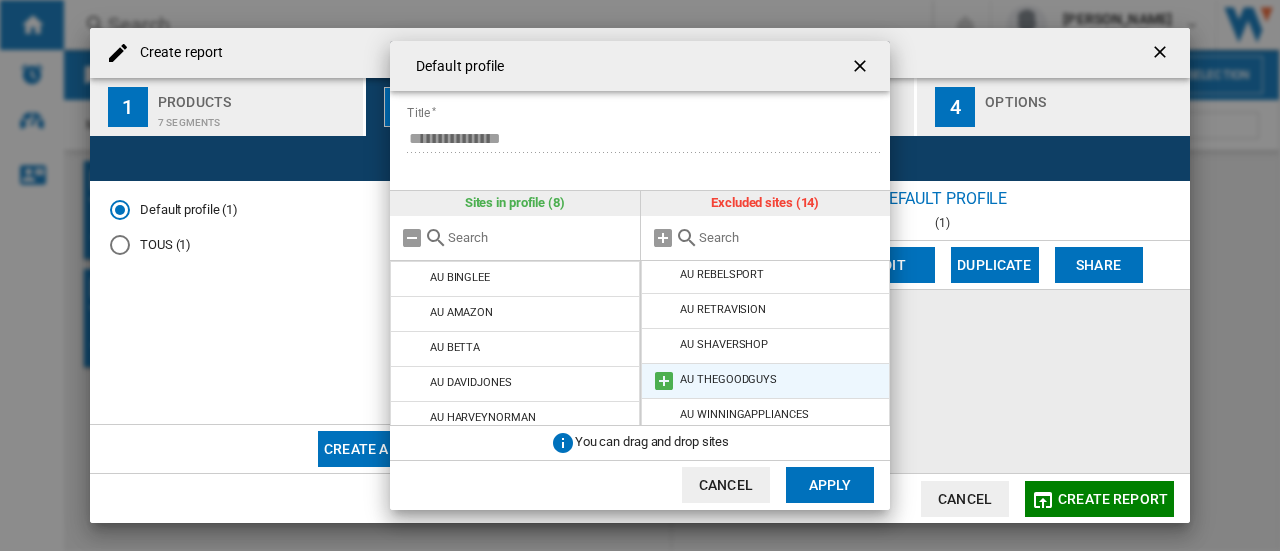 scroll, scrollTop: 326, scrollLeft: 0, axis: vertical 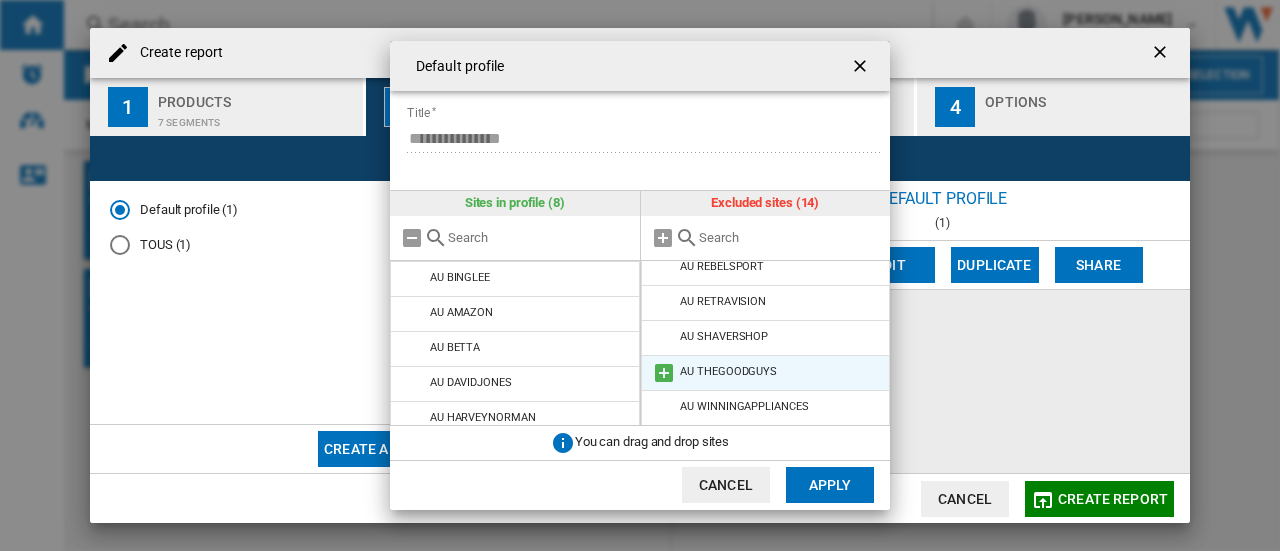 click at bounding box center [664, 373] 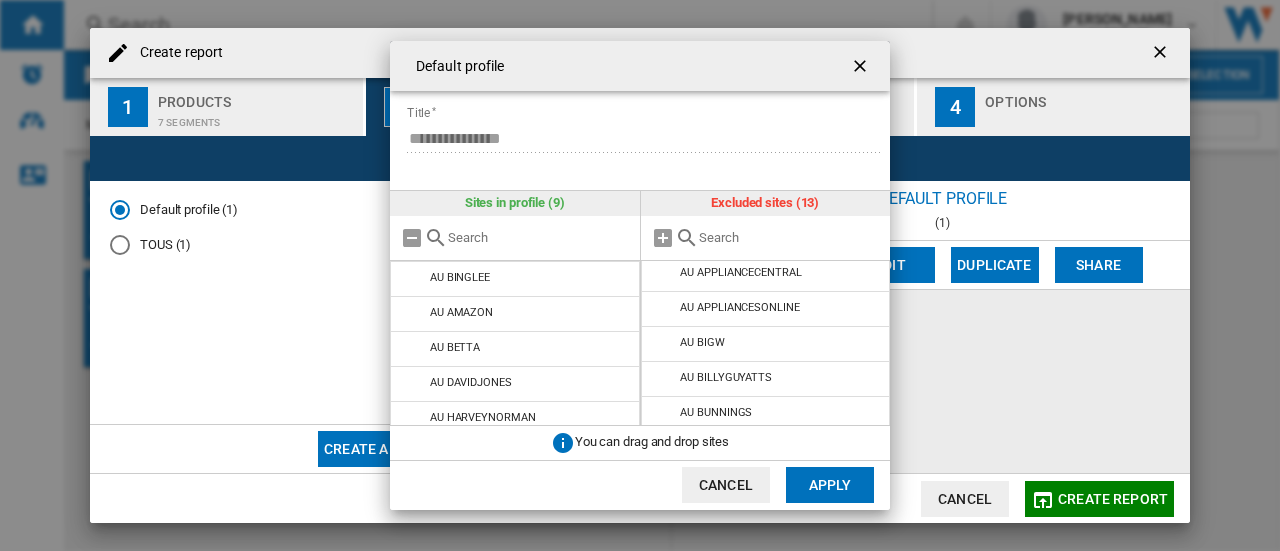 scroll, scrollTop: 0, scrollLeft: 0, axis: both 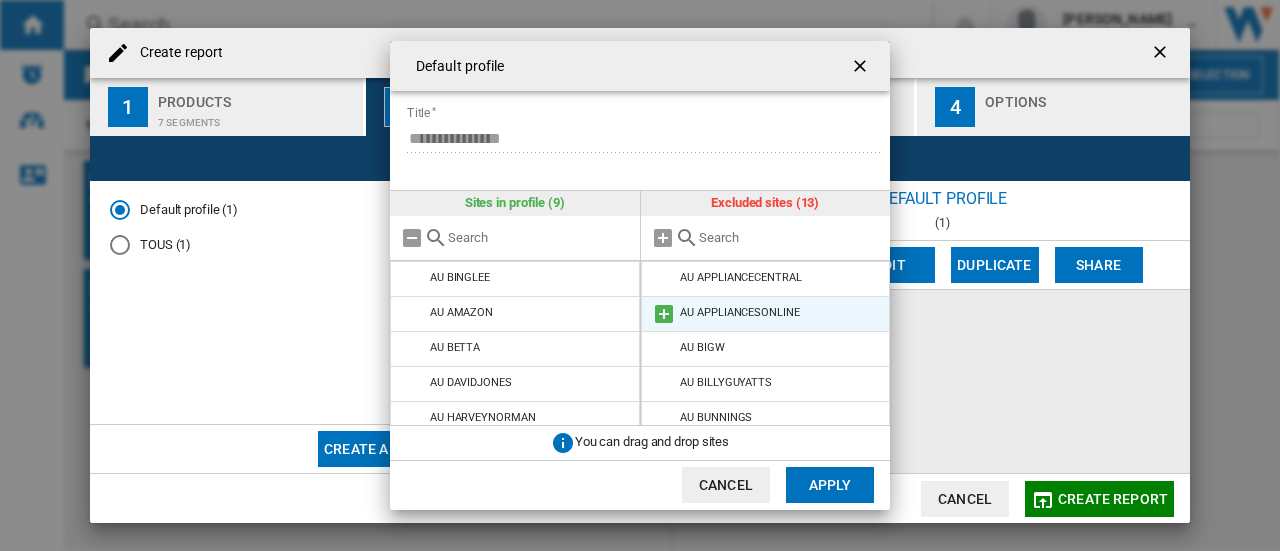 click at bounding box center [664, 314] 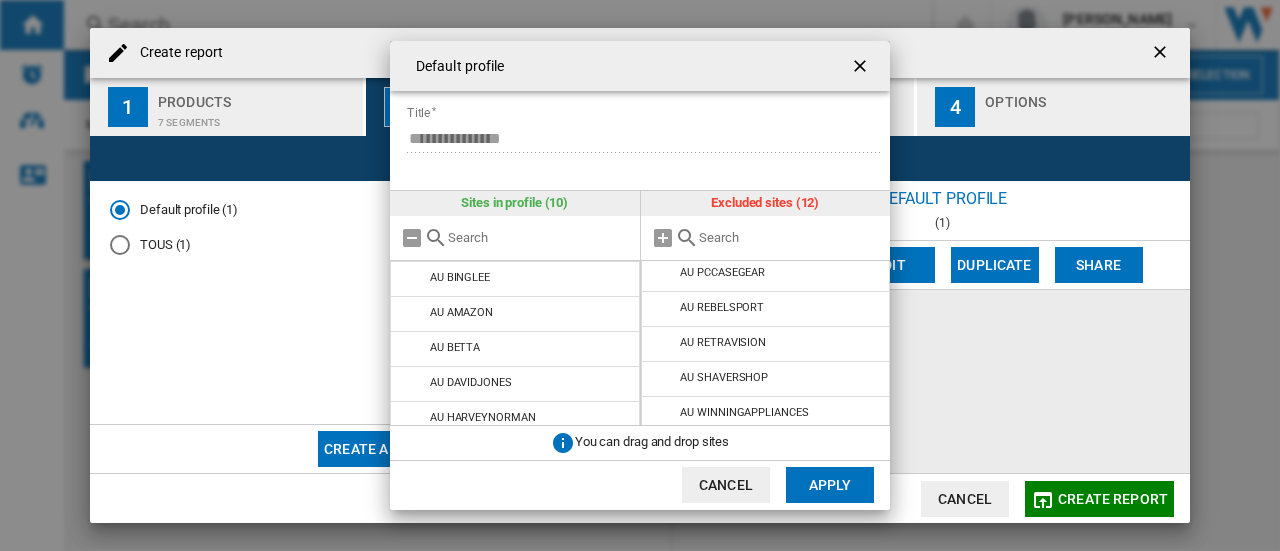scroll, scrollTop: 256, scrollLeft: 0, axis: vertical 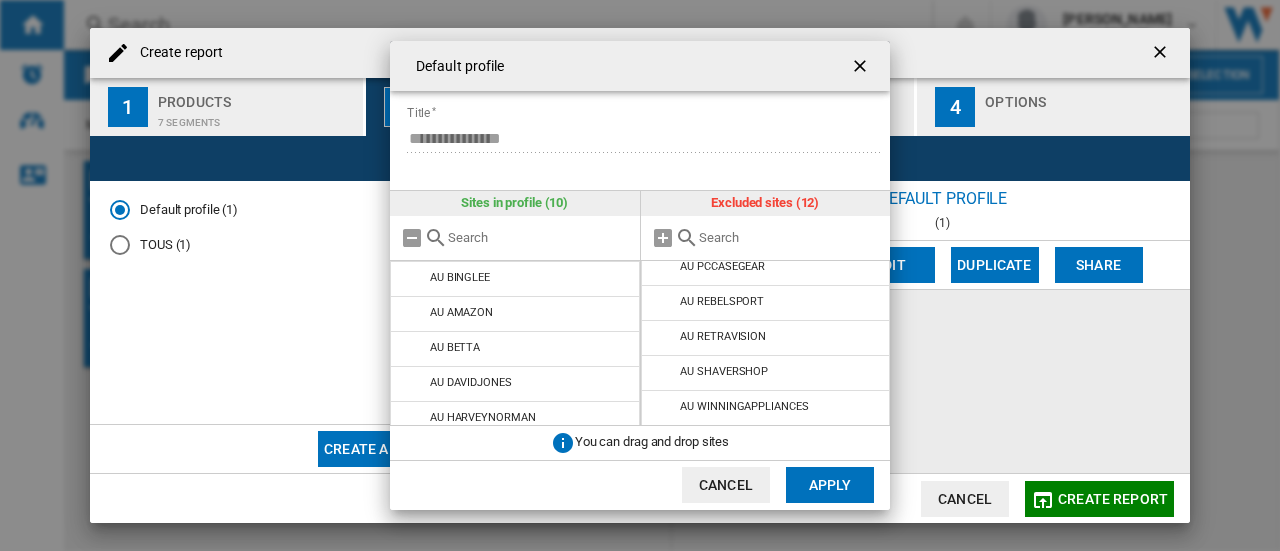 click on "Apply" 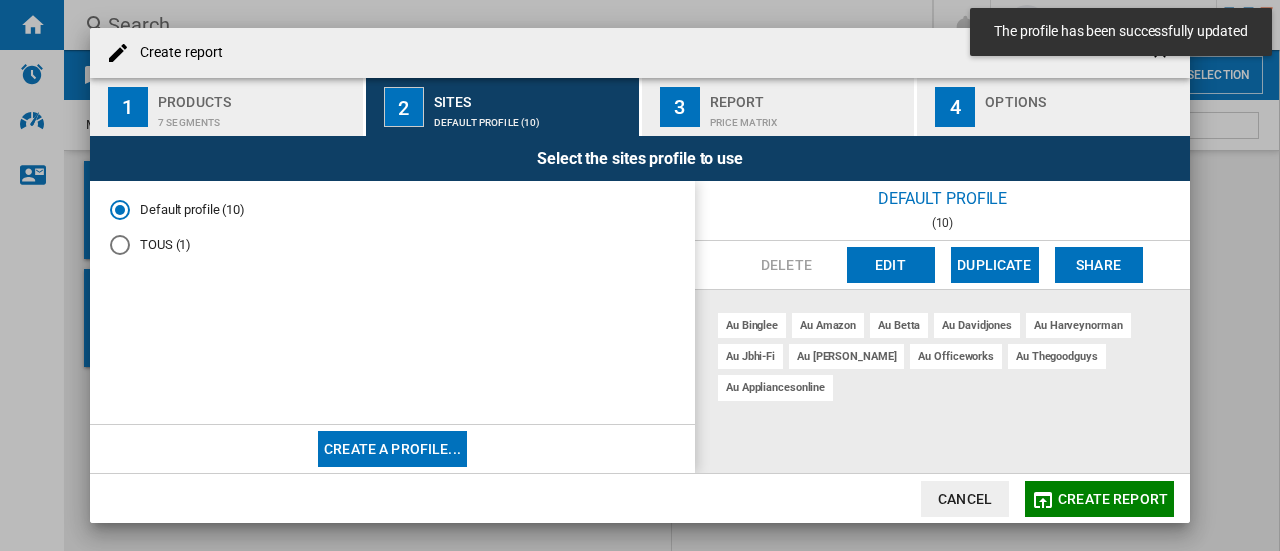 click on "Price Matrix" at bounding box center (808, 117) 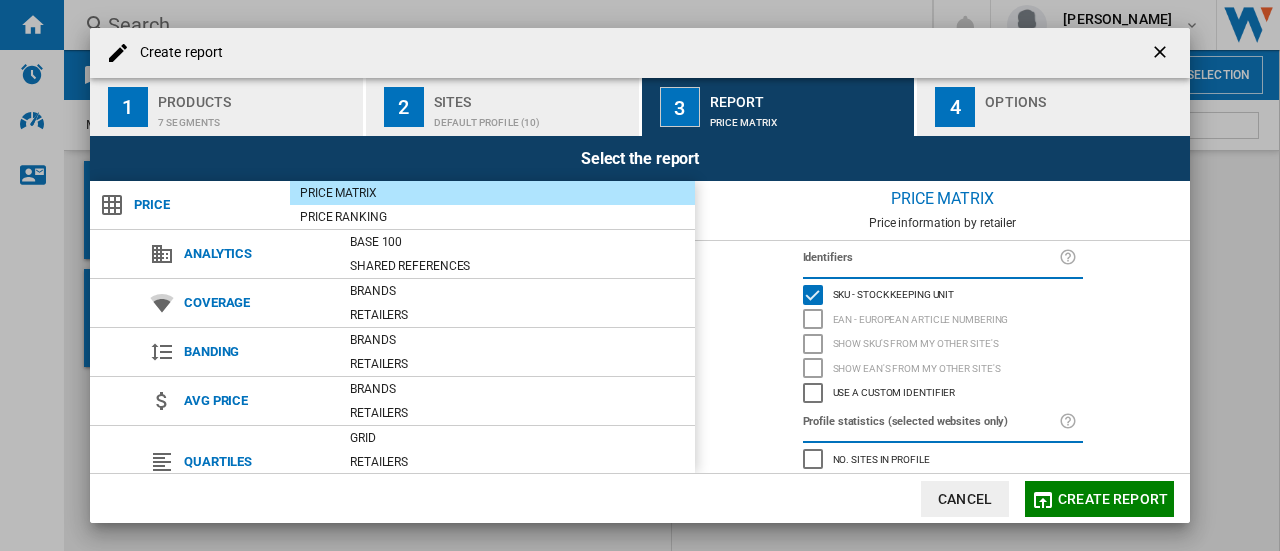 click at bounding box center [1083, 117] 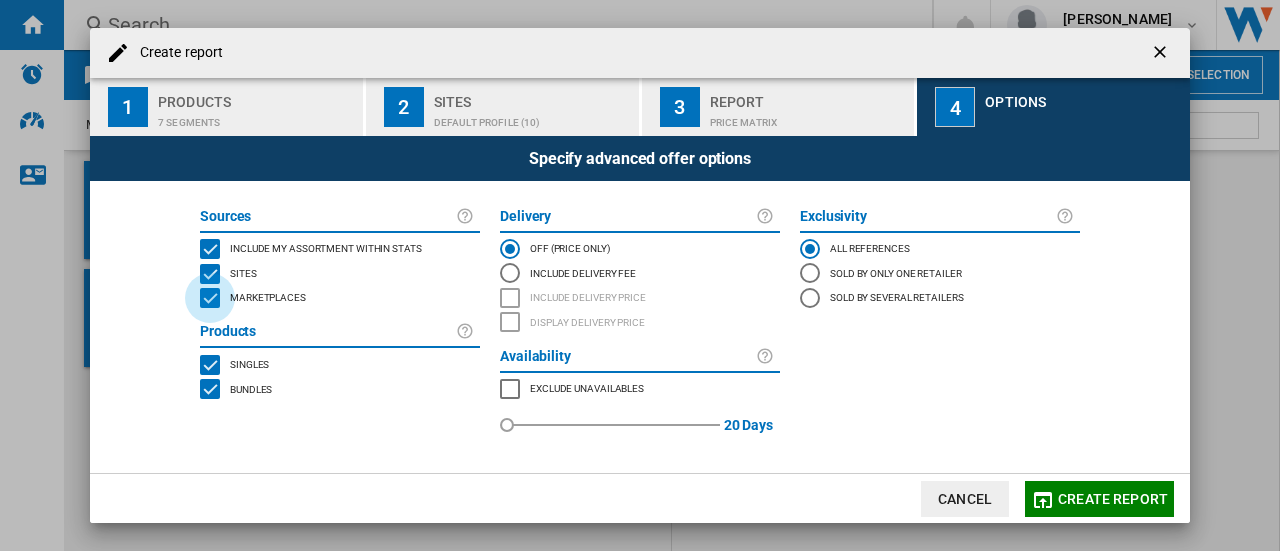 click 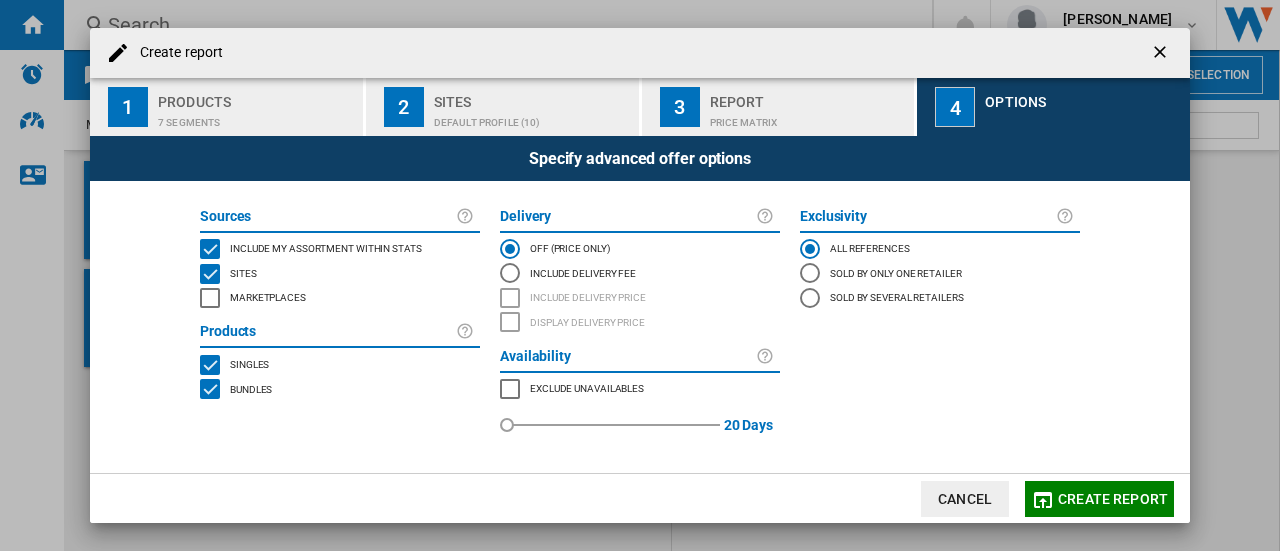 click 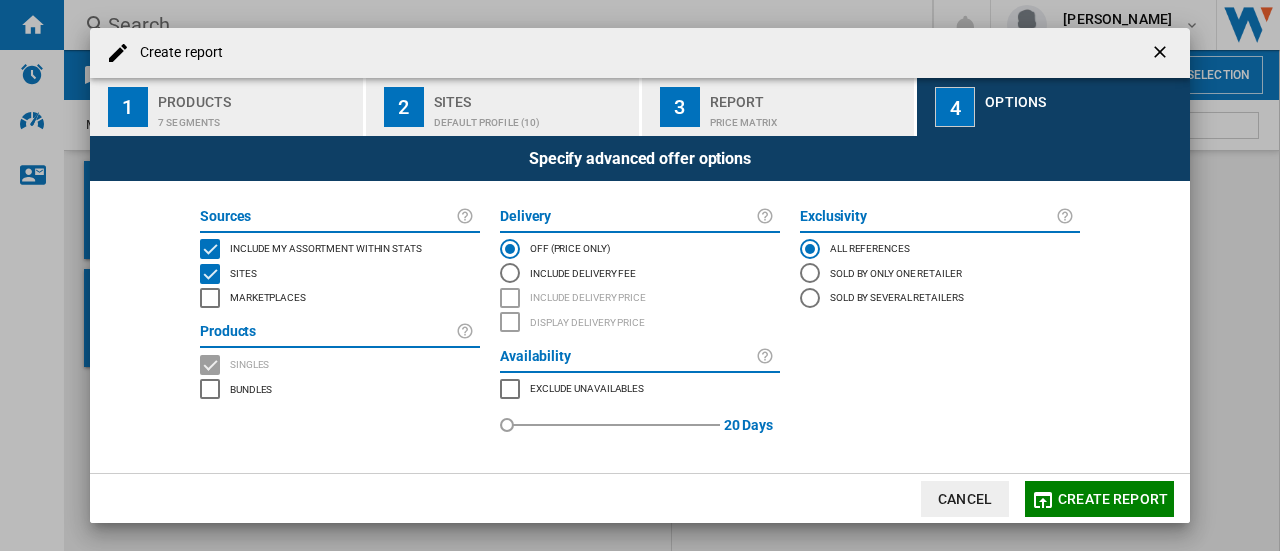 click 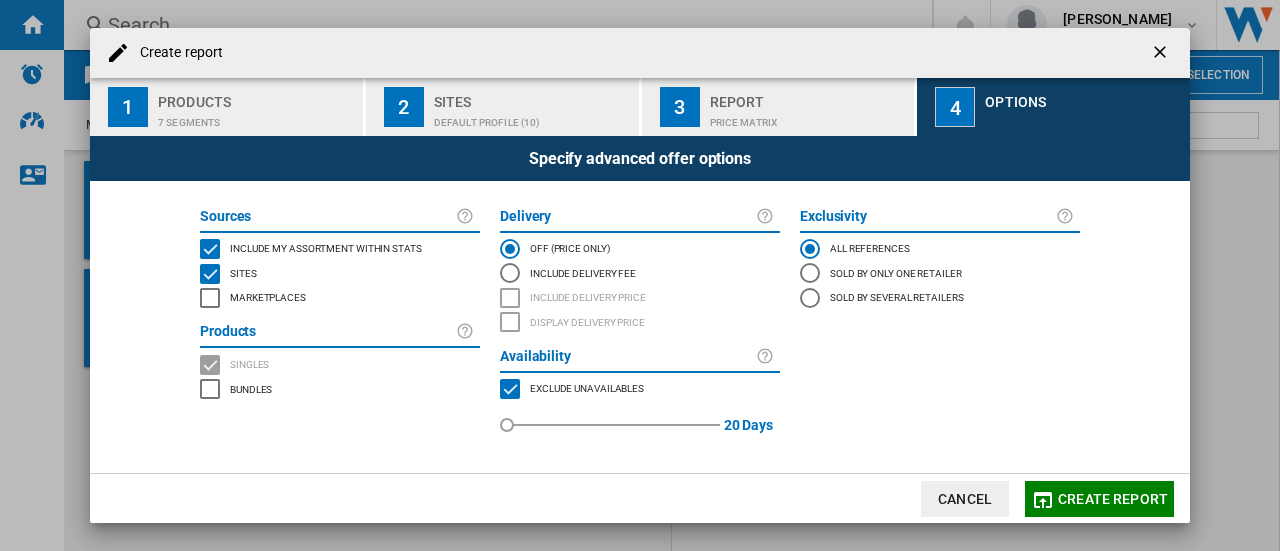 click 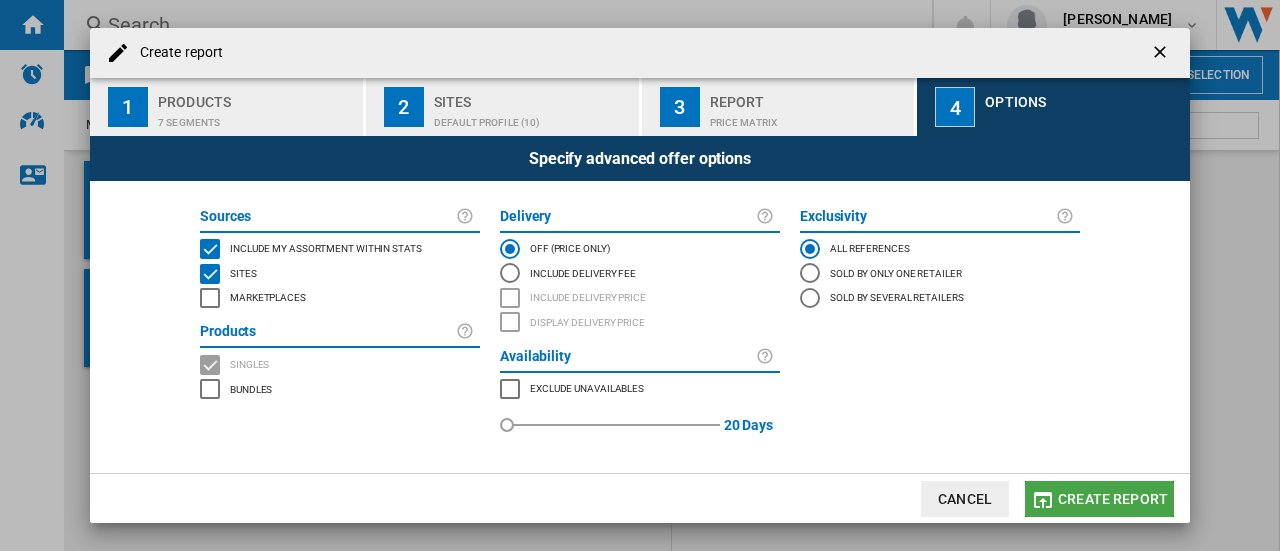 click on "Create report" 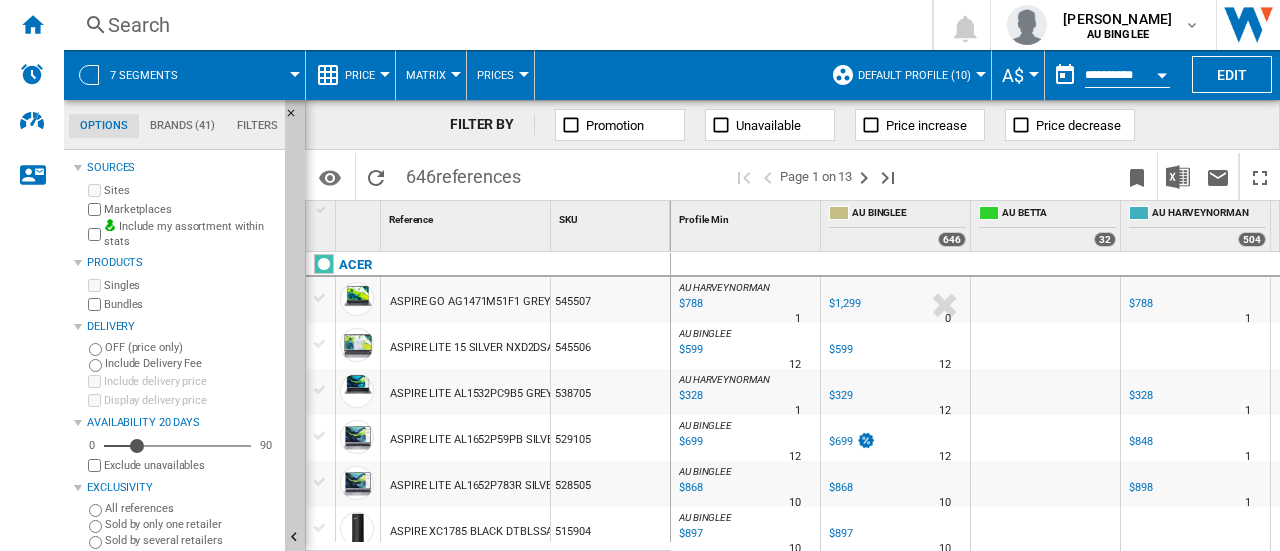 scroll, scrollTop: 0, scrollLeft: 40, axis: horizontal 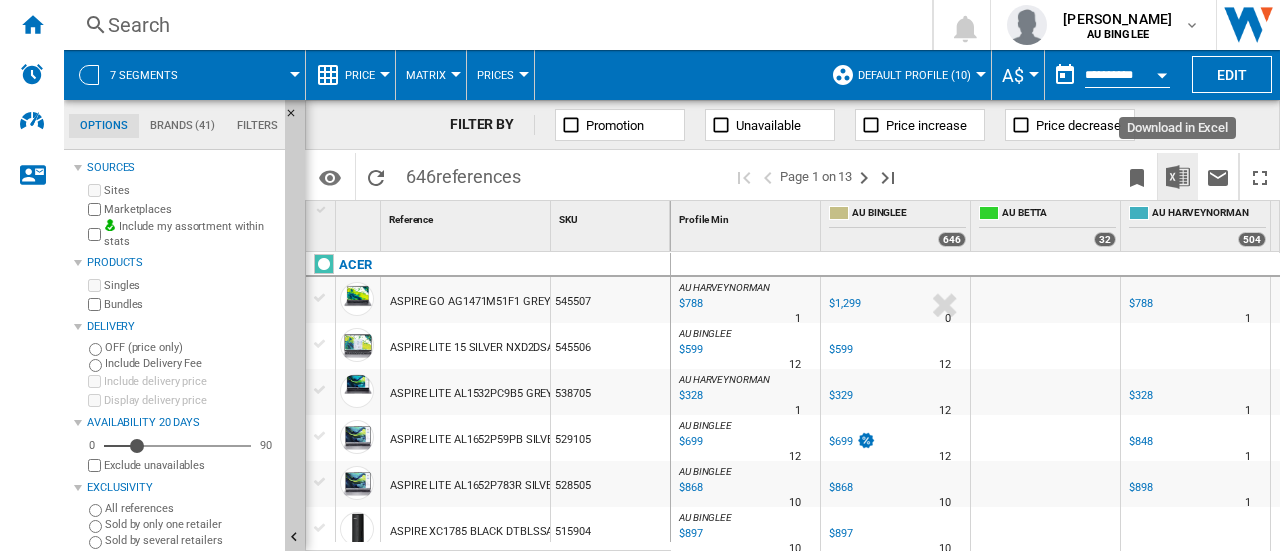 click at bounding box center (1178, 177) 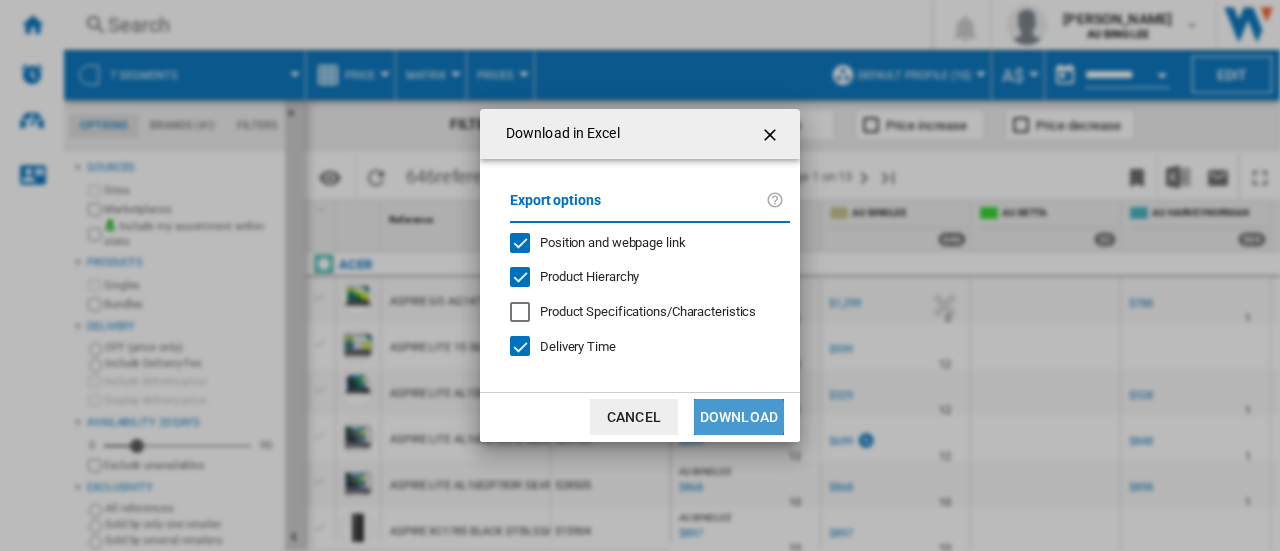click on "Download" 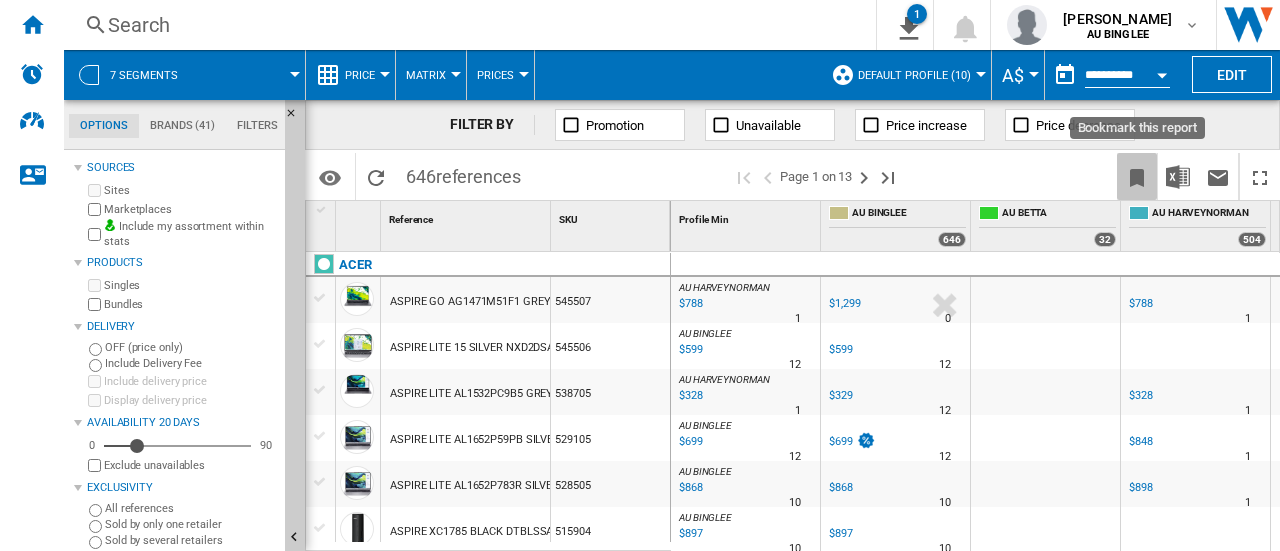 click at bounding box center (1137, 178) 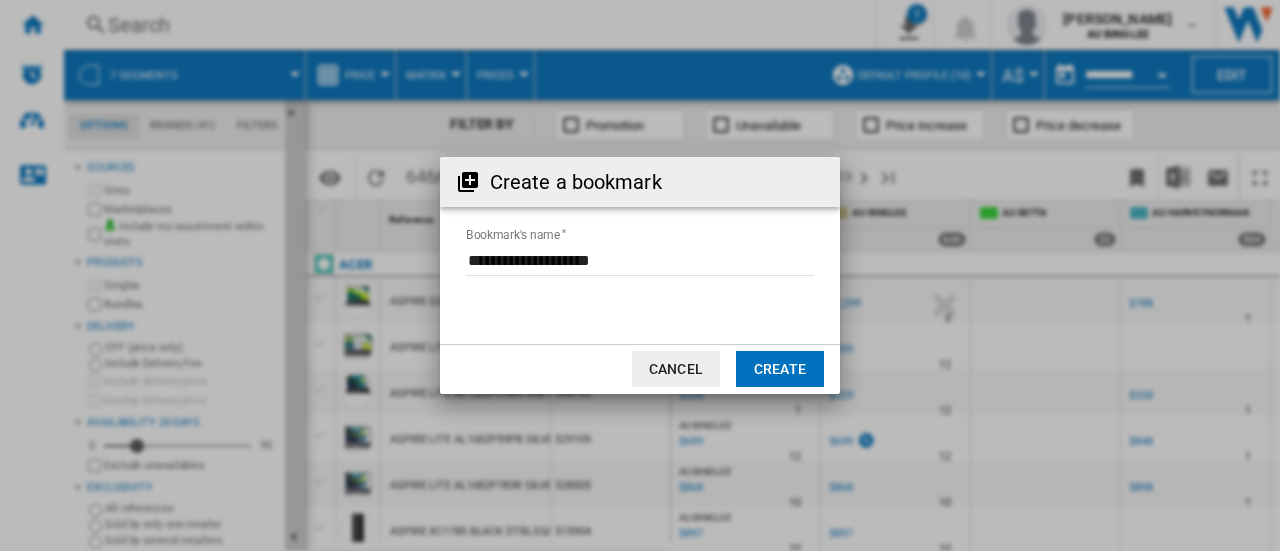 click on "Bookmark's name" at bounding box center [640, 261] 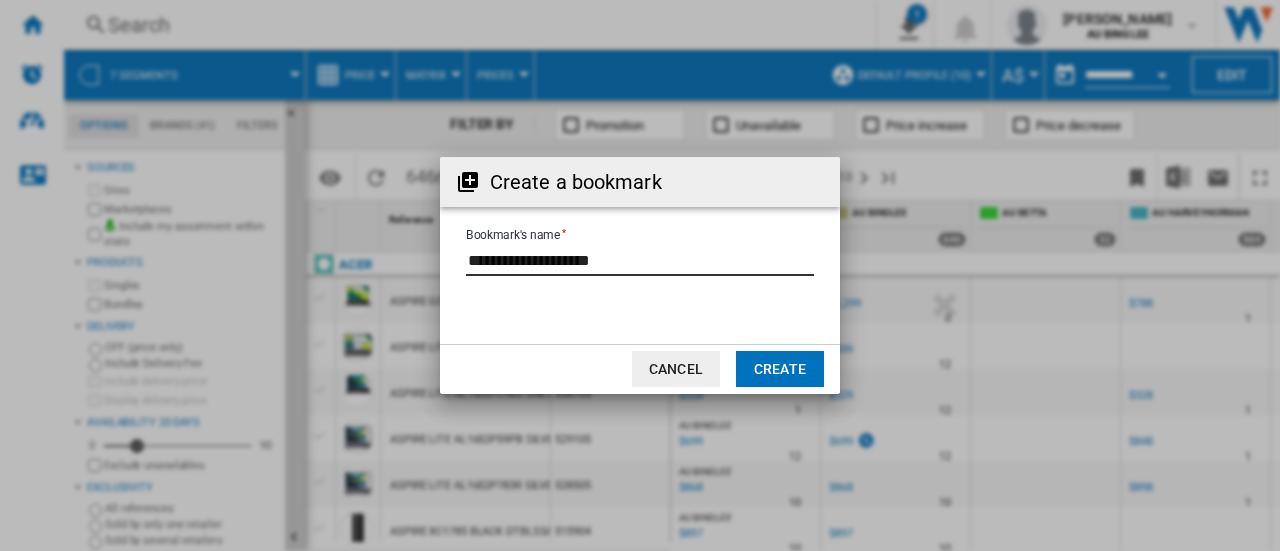 drag, startPoint x: 633, startPoint y: 253, endPoint x: 335, endPoint y: 263, distance: 298.16772 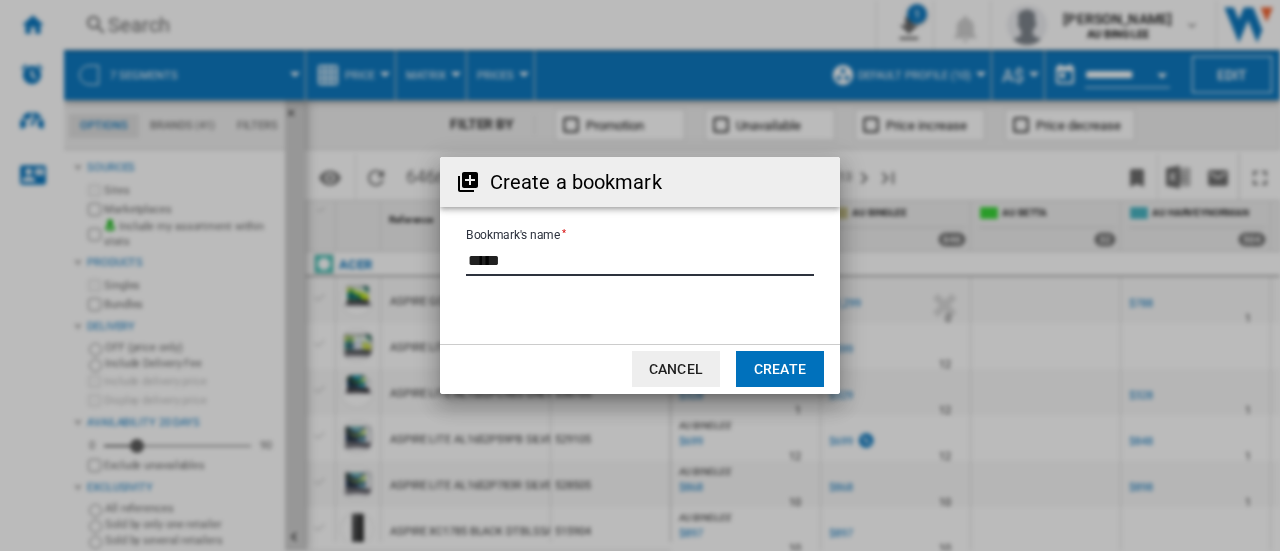 type on "*****" 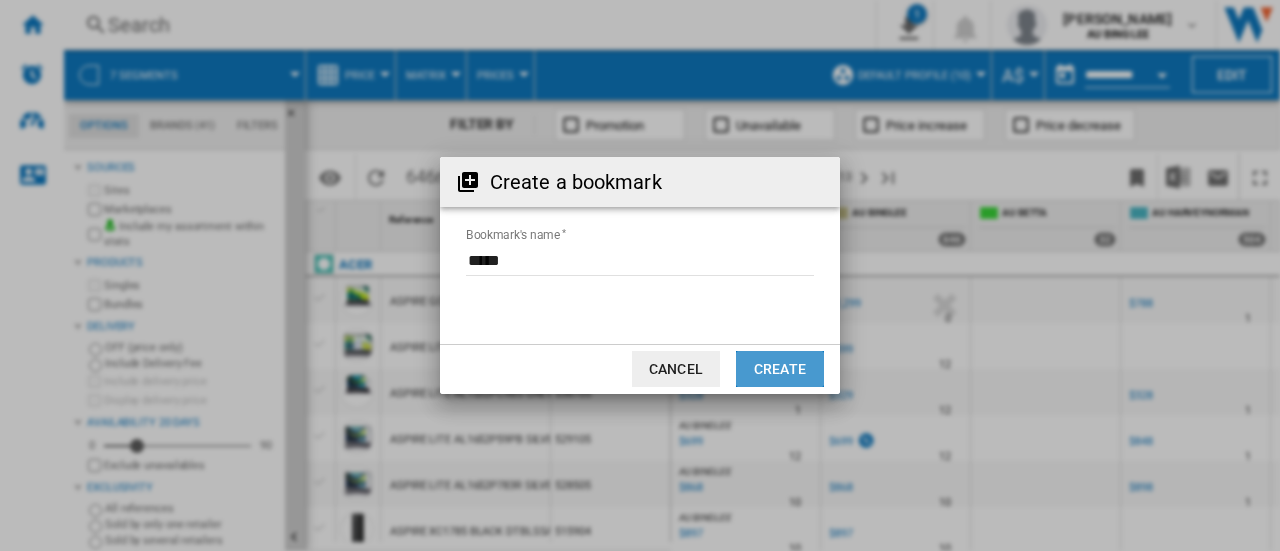 click on "Create" 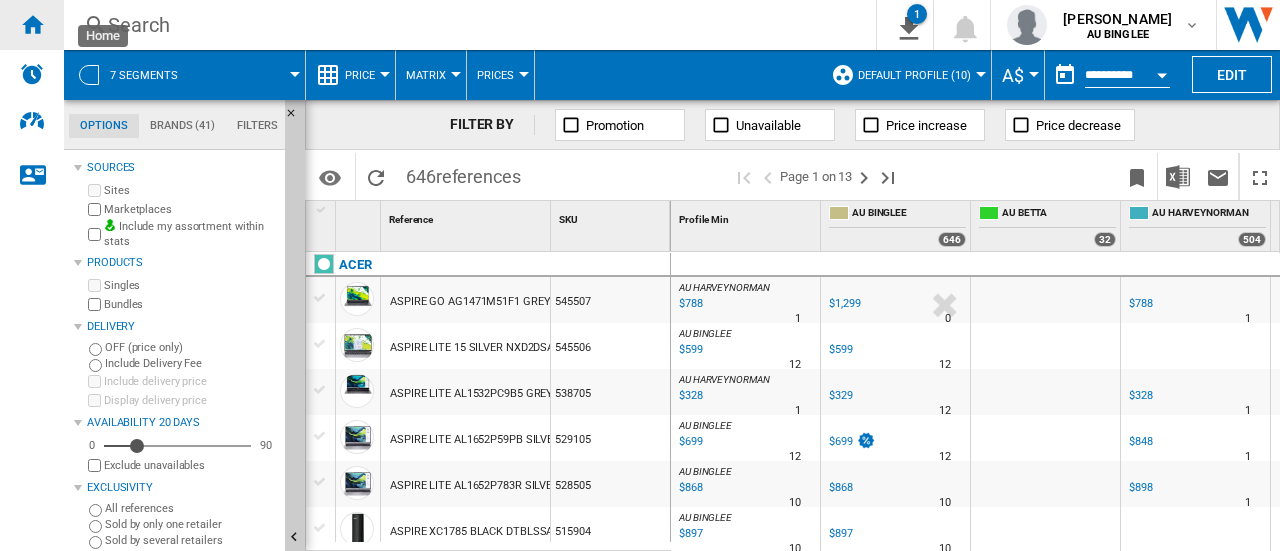 click at bounding box center [32, 24] 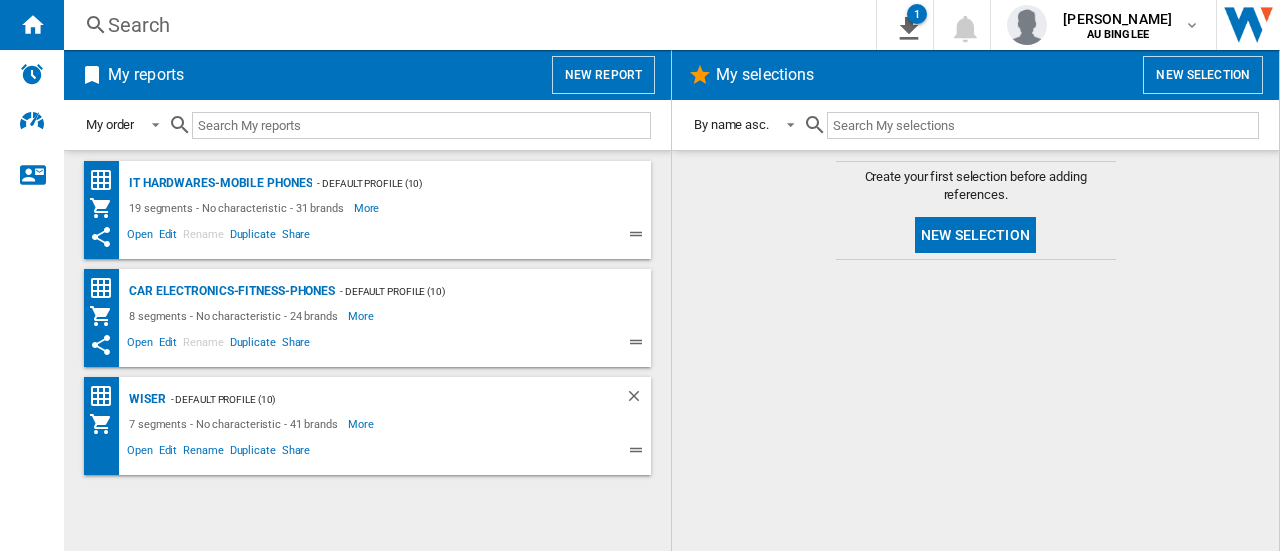 click on "Open
Edit
Rename
Duplicate
Share" 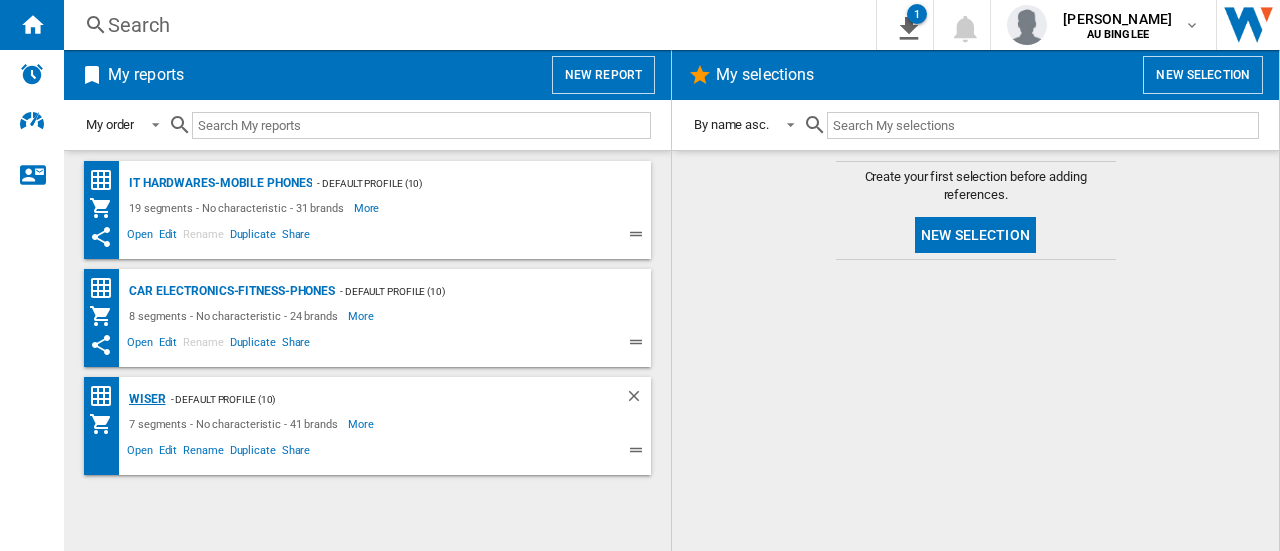 click on "Wiser" 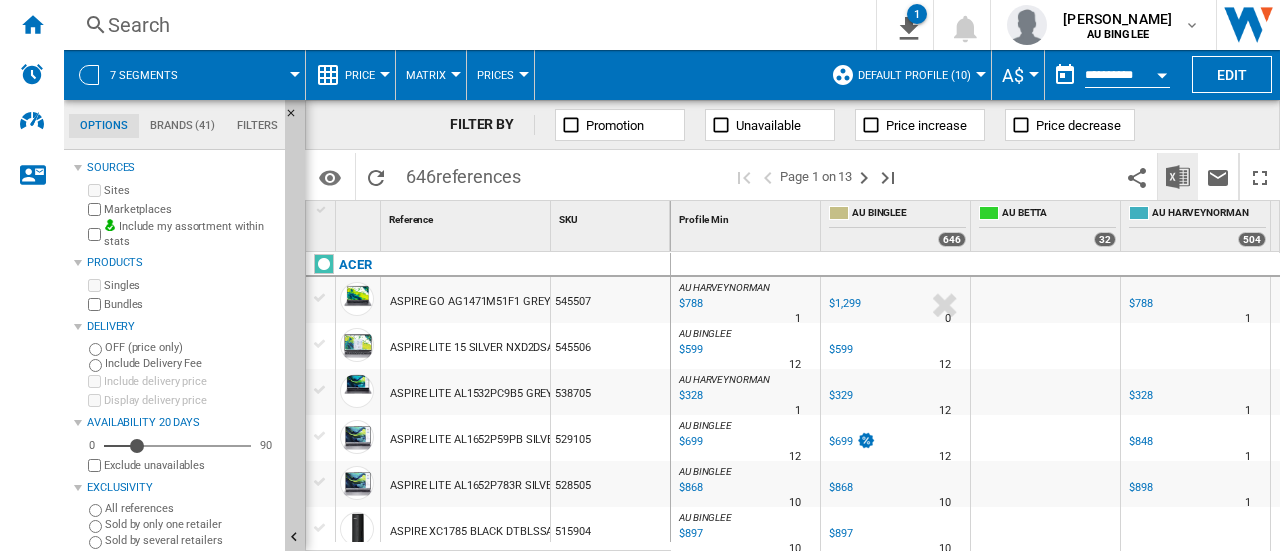 click at bounding box center (1178, 177) 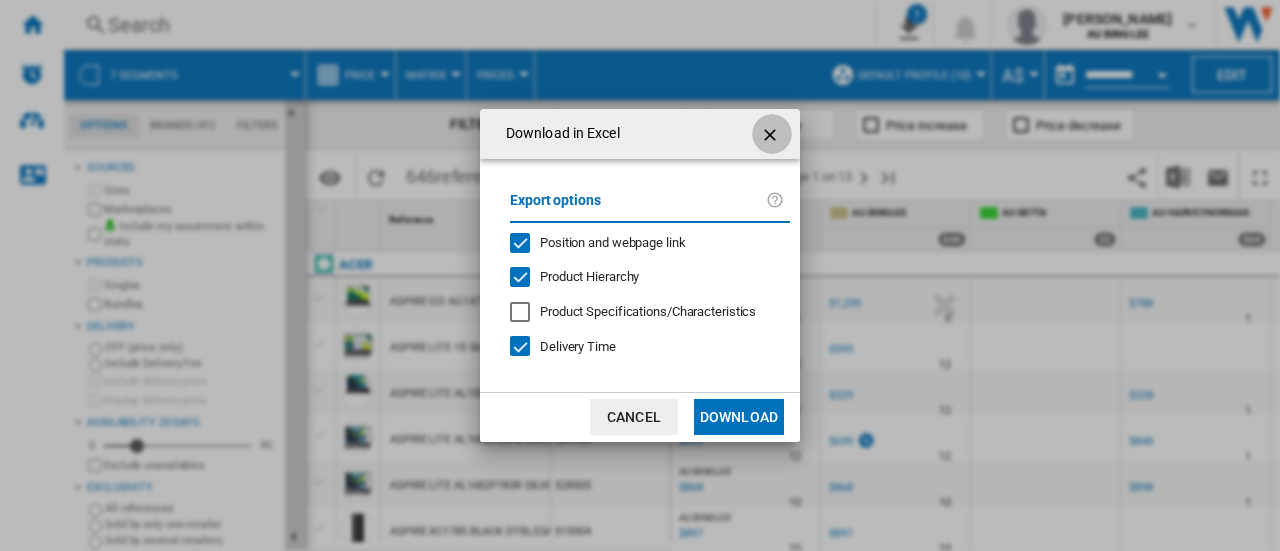 click at bounding box center (772, 135) 